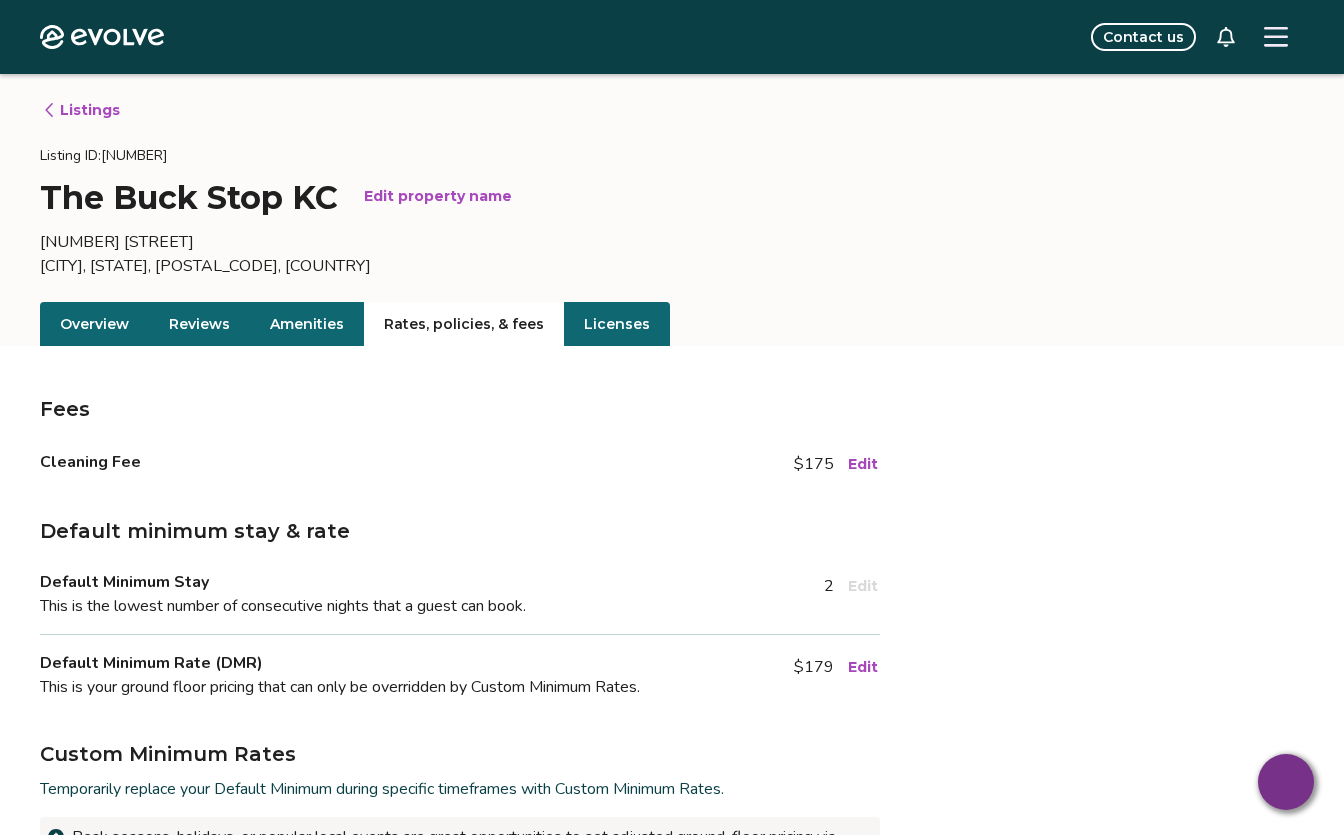 scroll, scrollTop: 800, scrollLeft: 0, axis: vertical 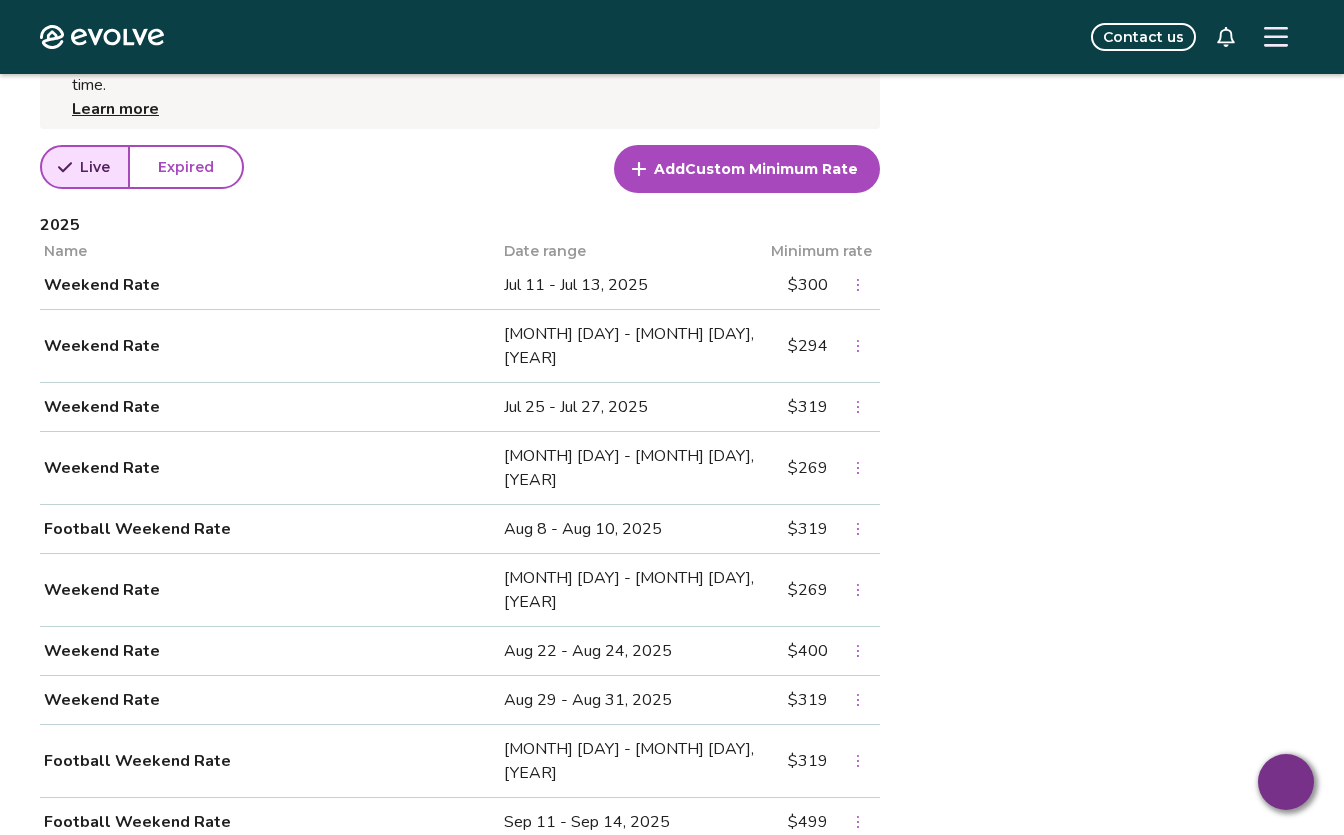 click 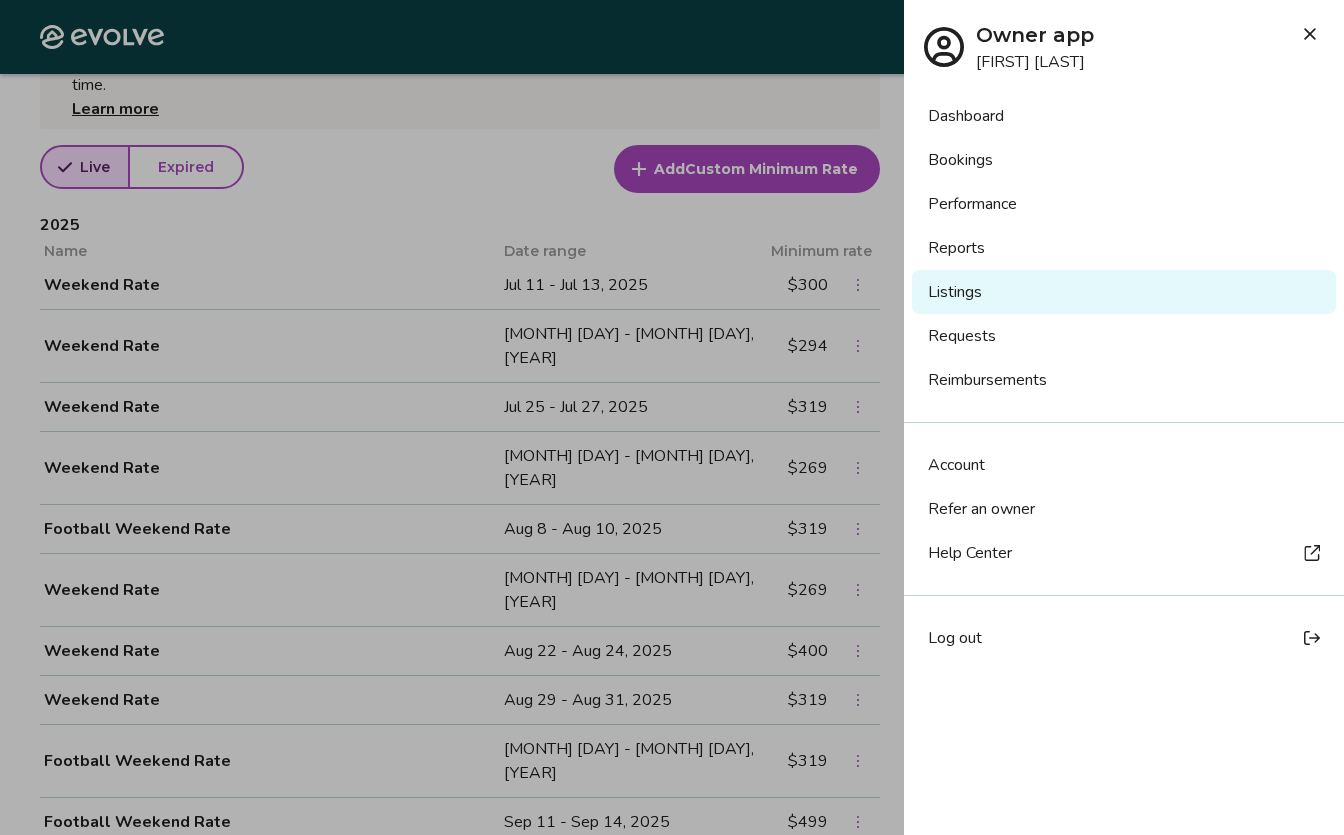 click on "Dashboard" at bounding box center [1124, 116] 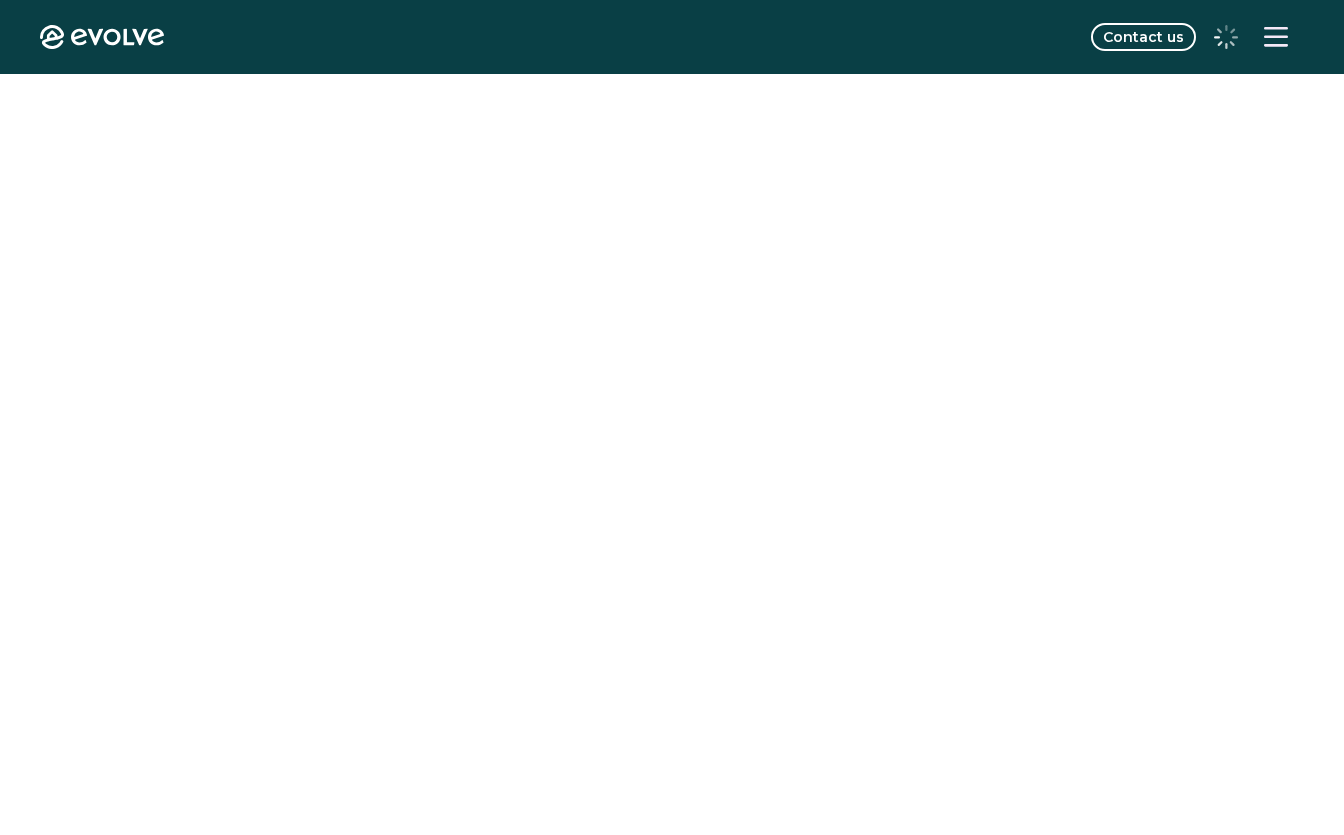 scroll, scrollTop: 0, scrollLeft: 0, axis: both 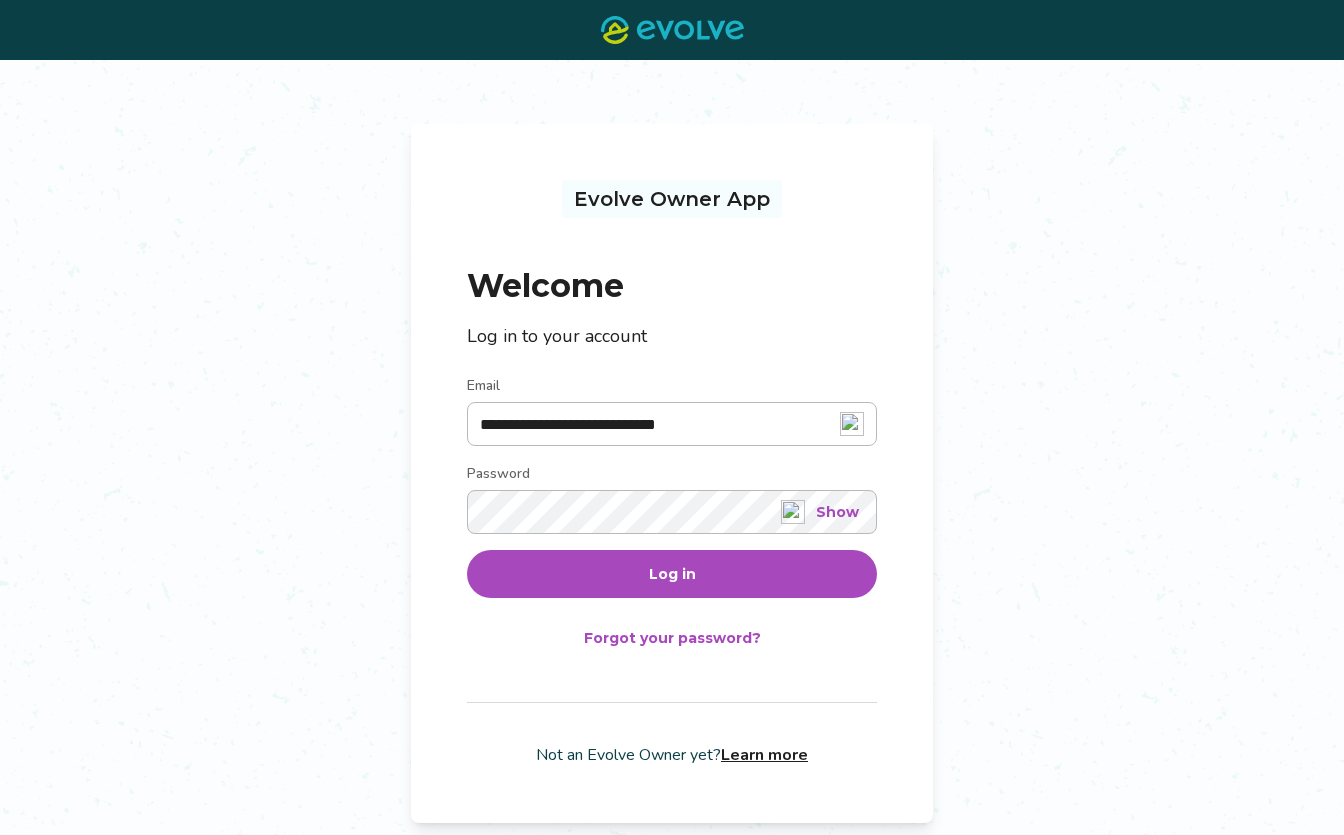 type on "**********" 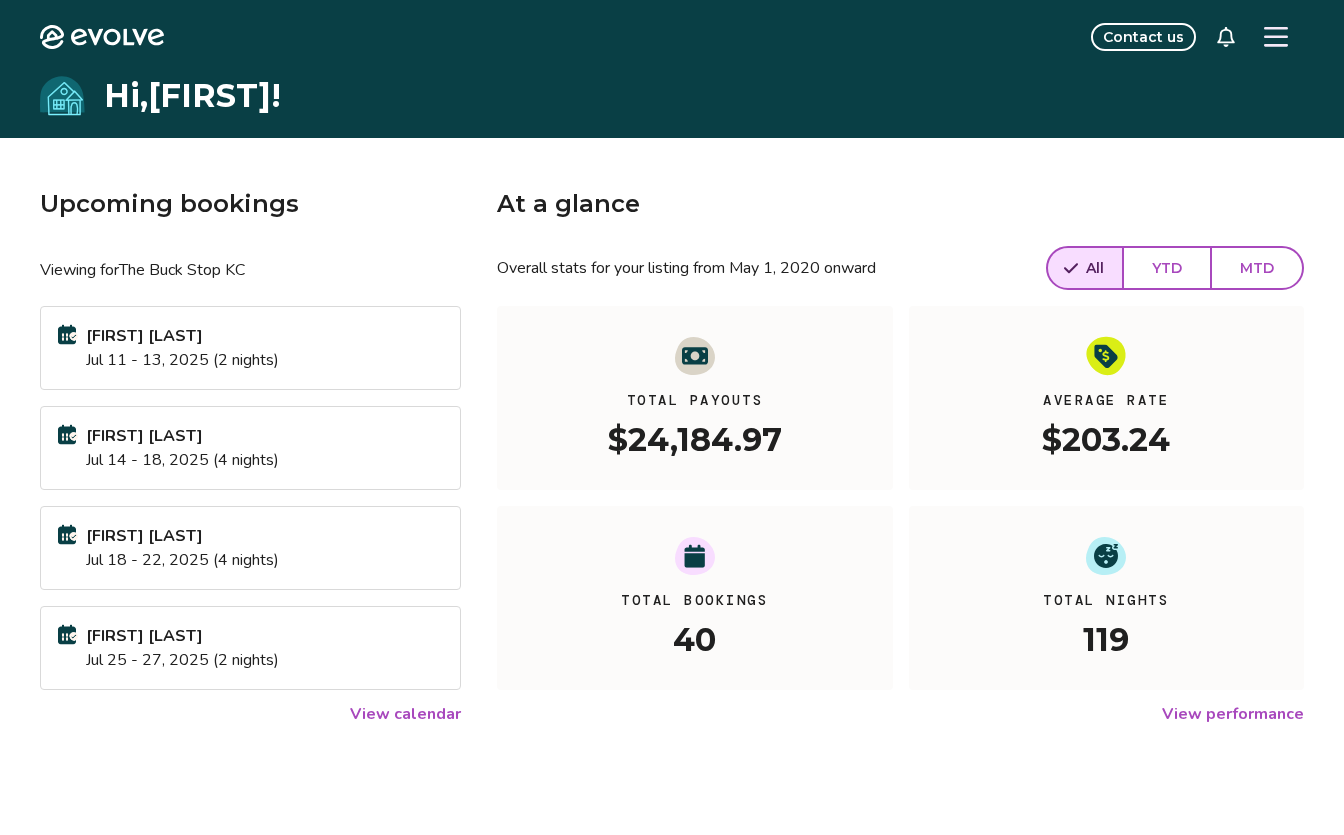 click on "Total Nights" at bounding box center [1106, 596] 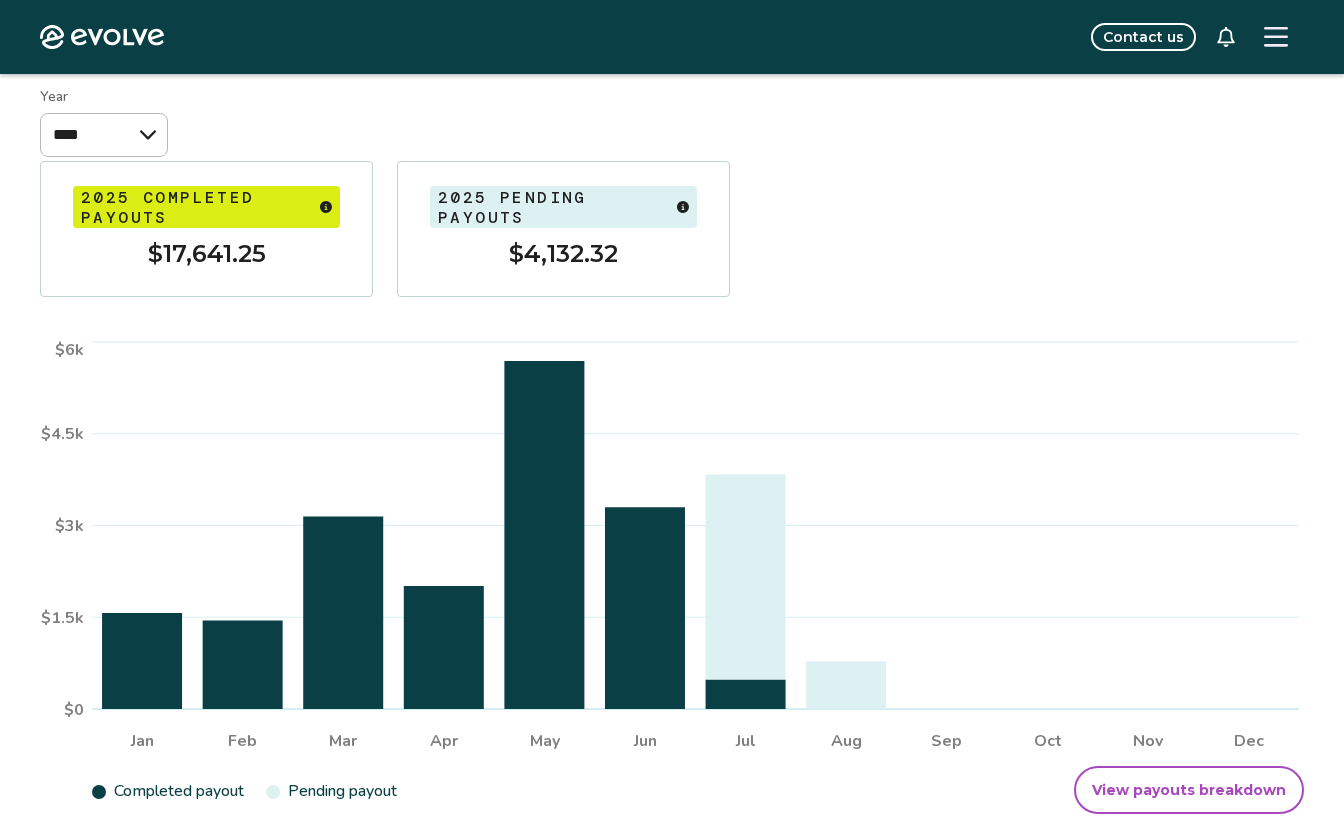 scroll, scrollTop: 150, scrollLeft: 0, axis: vertical 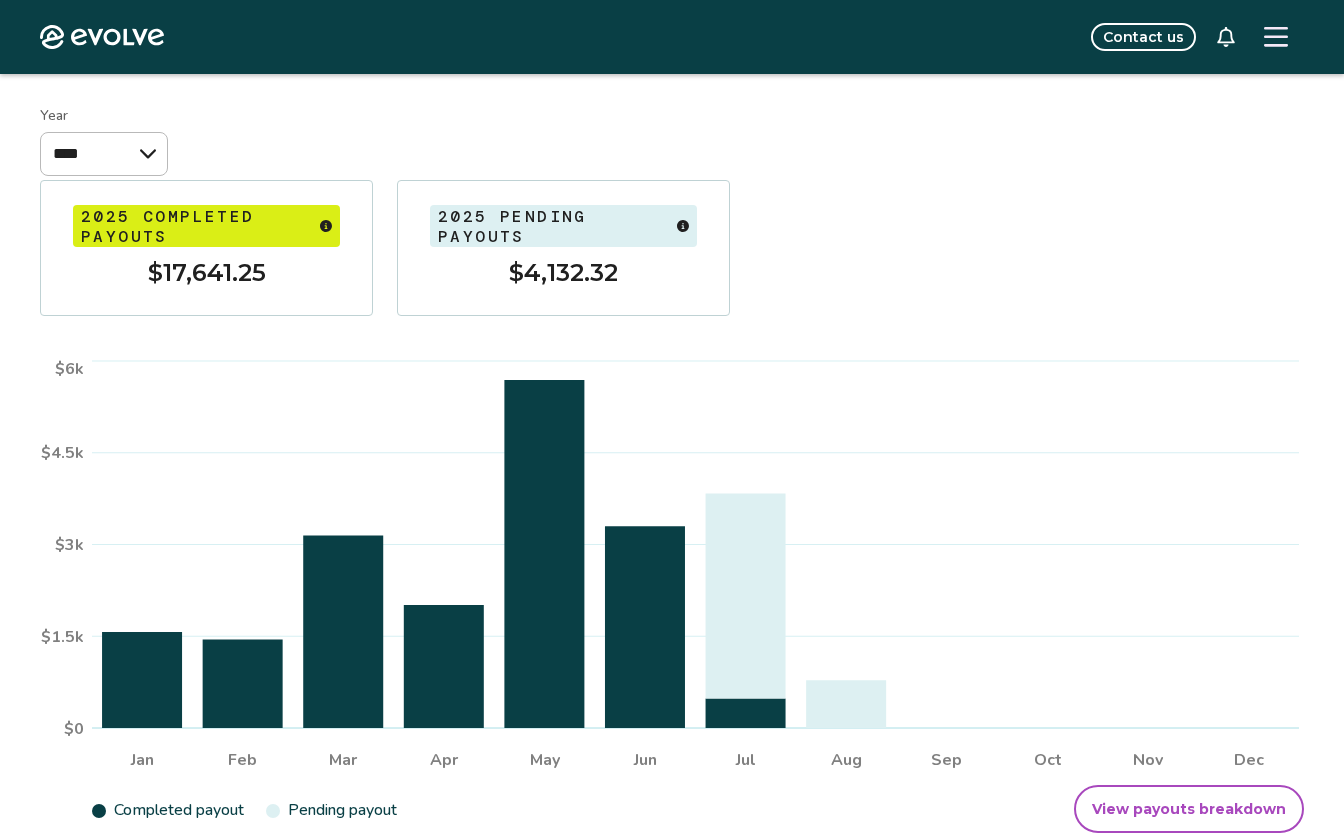 click 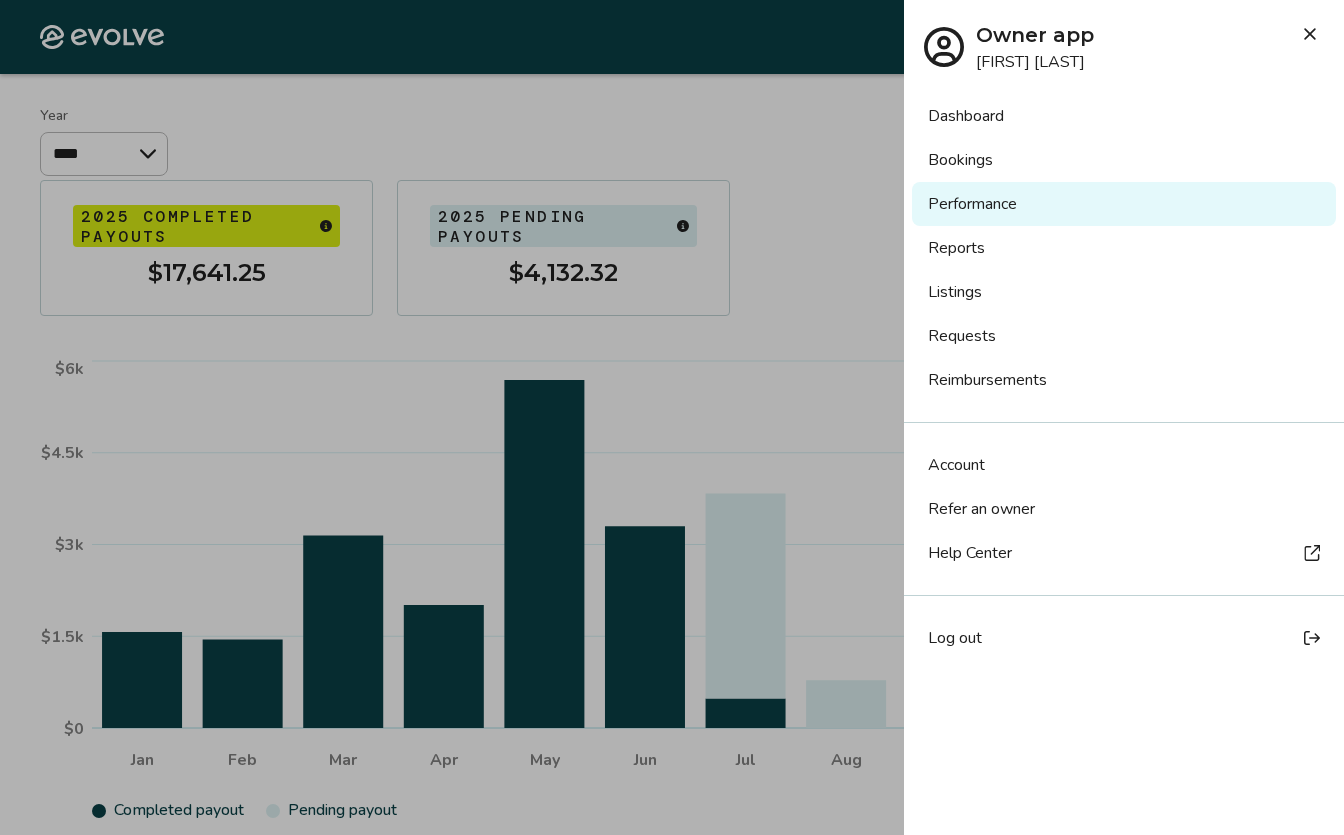 click on "Dashboard" at bounding box center (1124, 116) 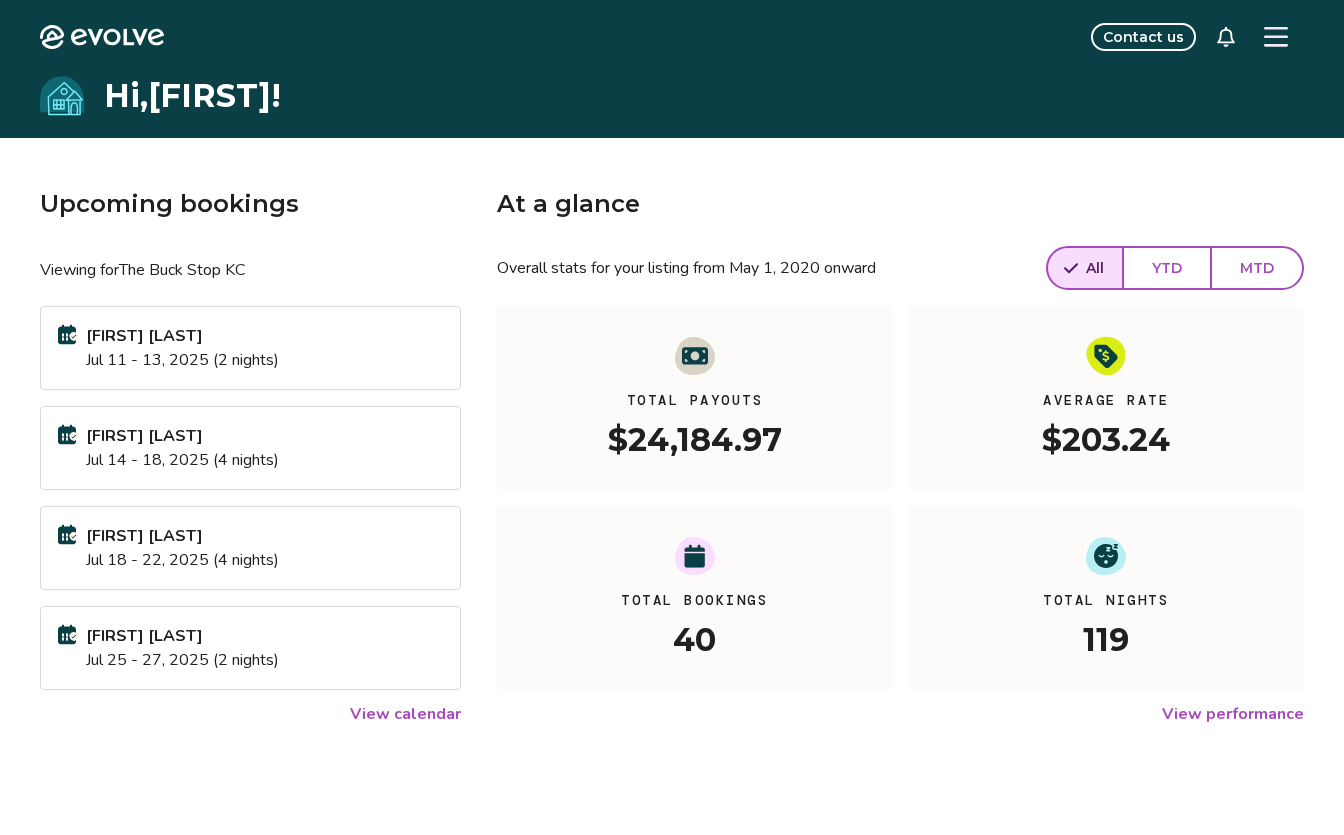scroll, scrollTop: 10, scrollLeft: 0, axis: vertical 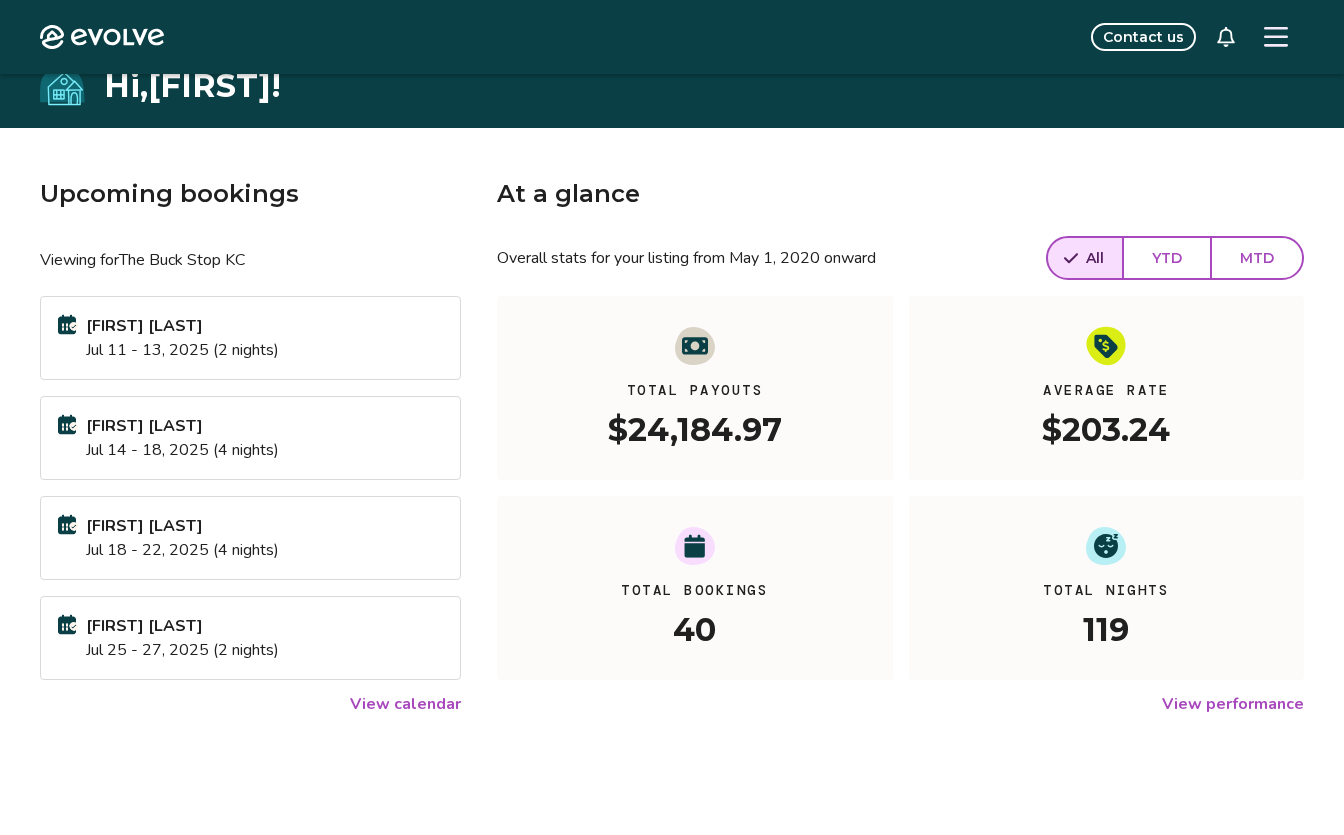click 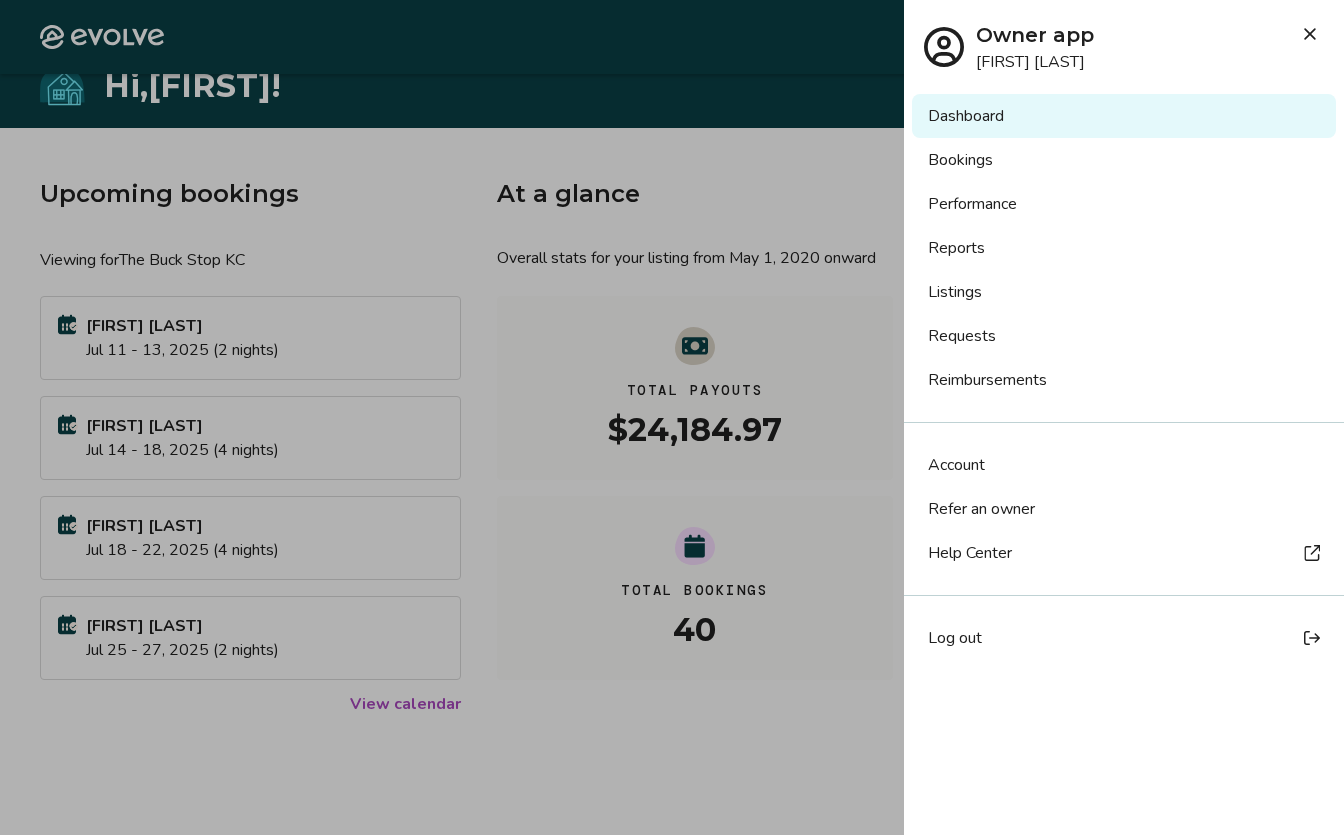 click on "Bookings" at bounding box center [1124, 160] 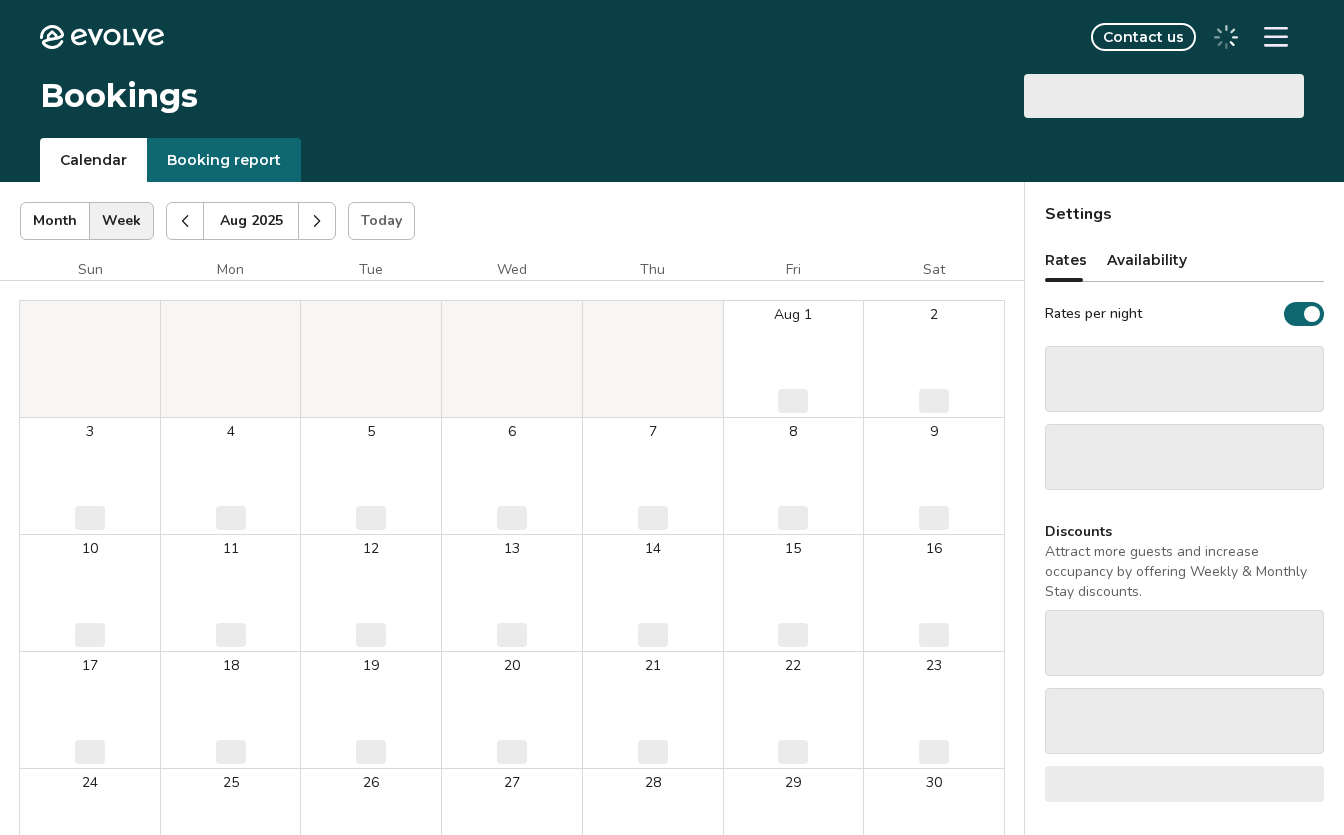 scroll, scrollTop: 0, scrollLeft: 0, axis: both 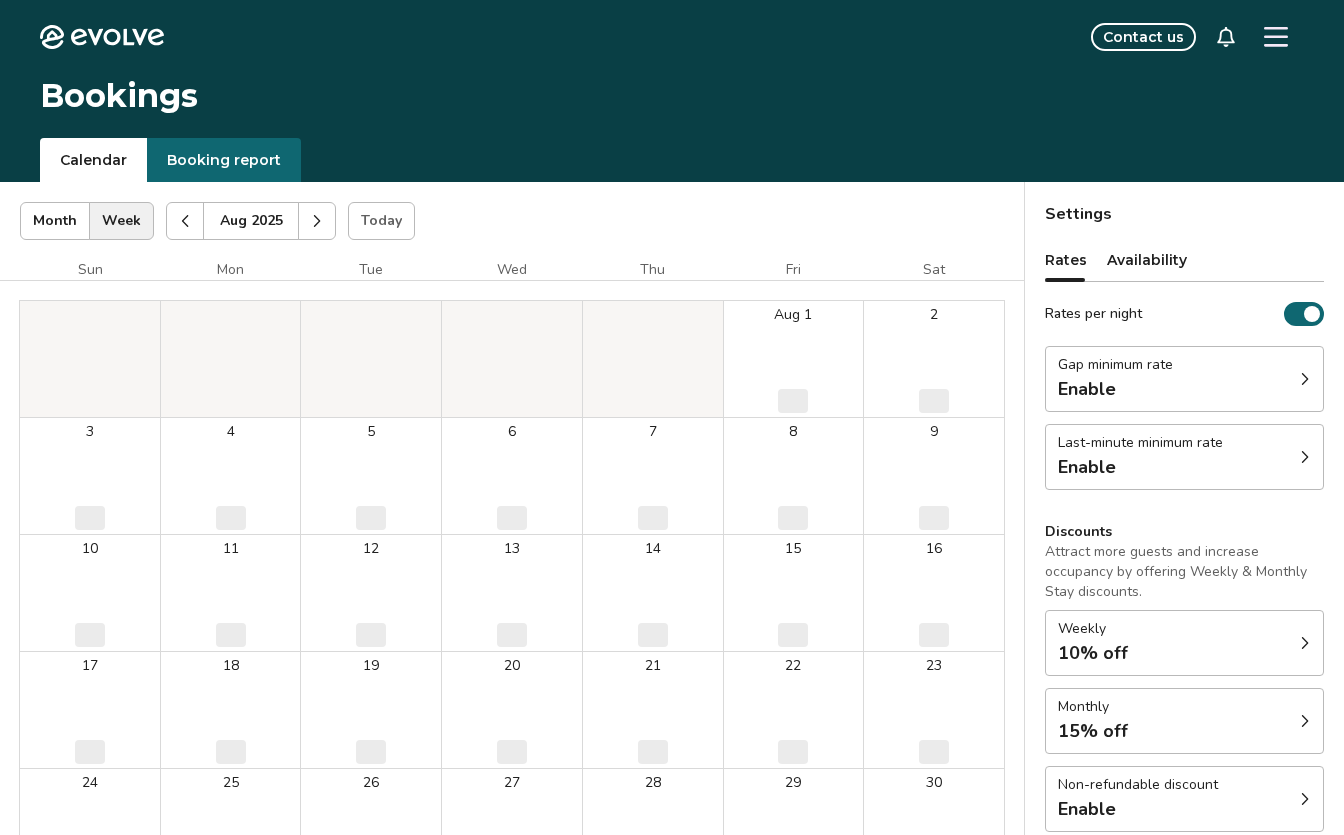 click on "Booking report" at bounding box center (224, 160) 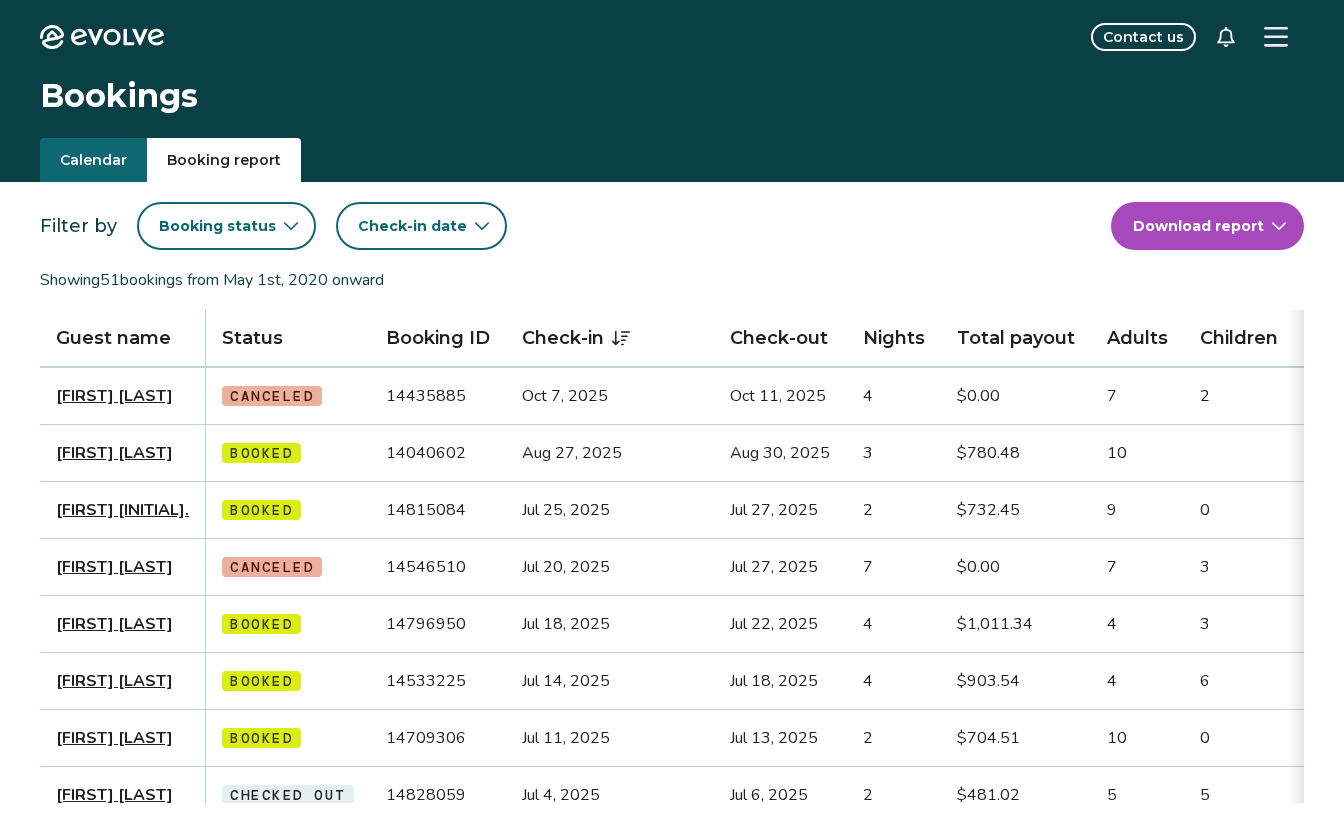 click 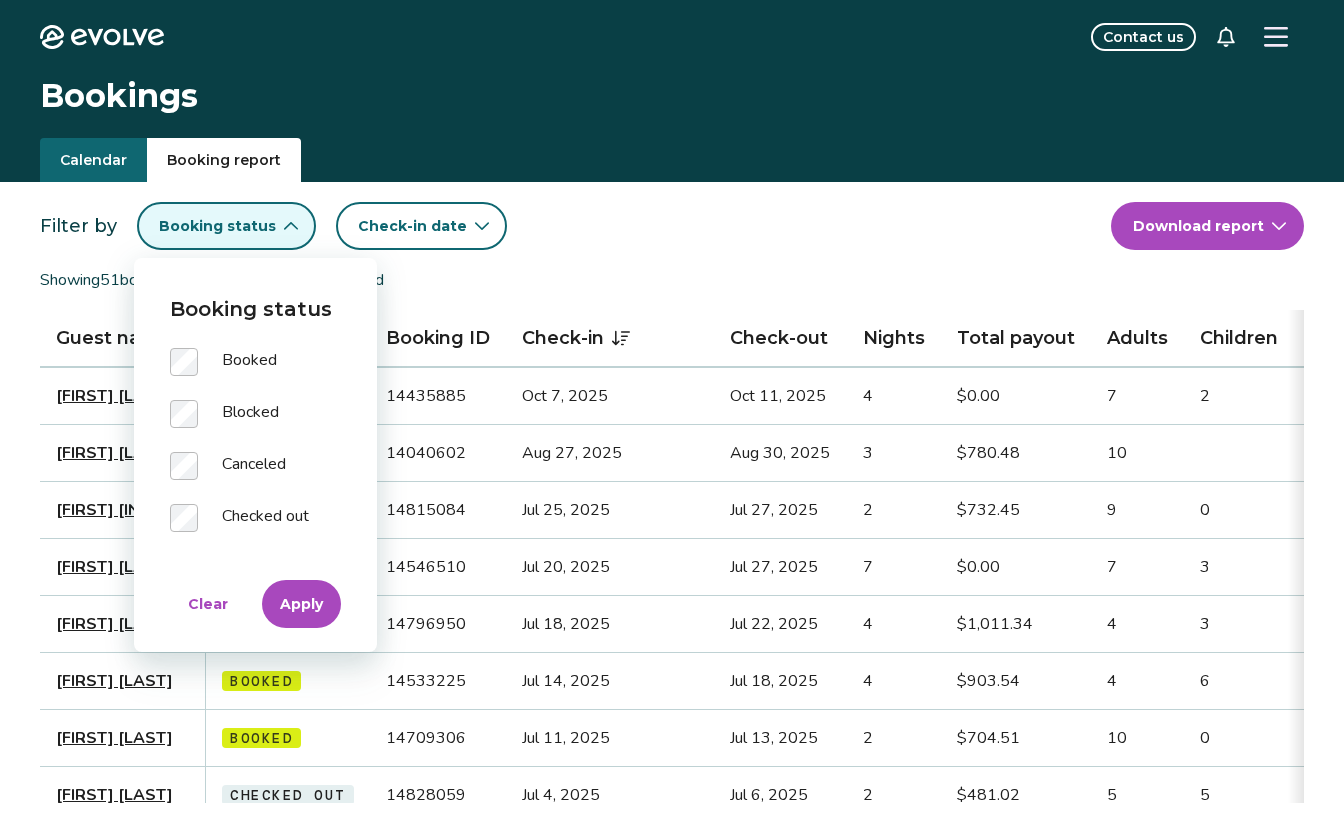 click on "Apply" at bounding box center (301, 604) 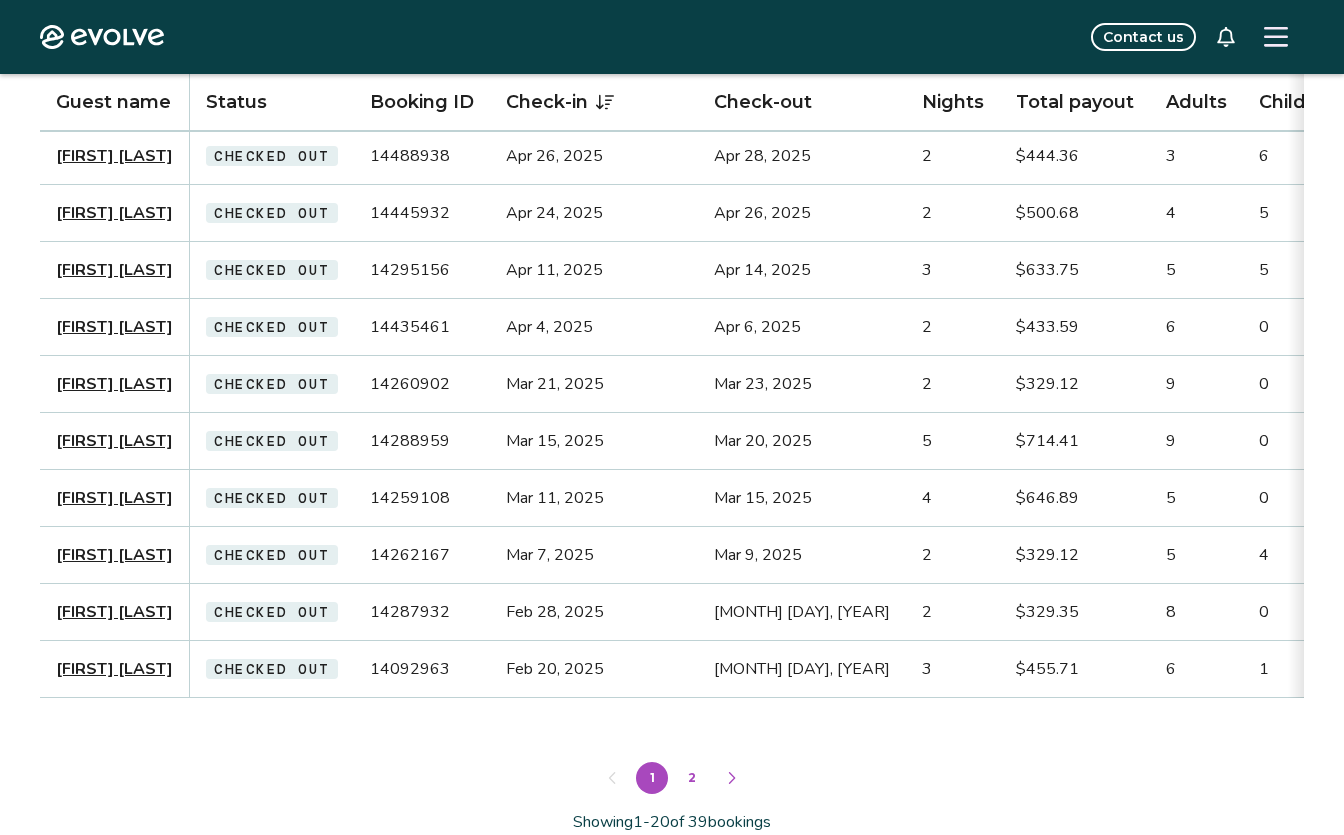 scroll, scrollTop: 829, scrollLeft: 0, axis: vertical 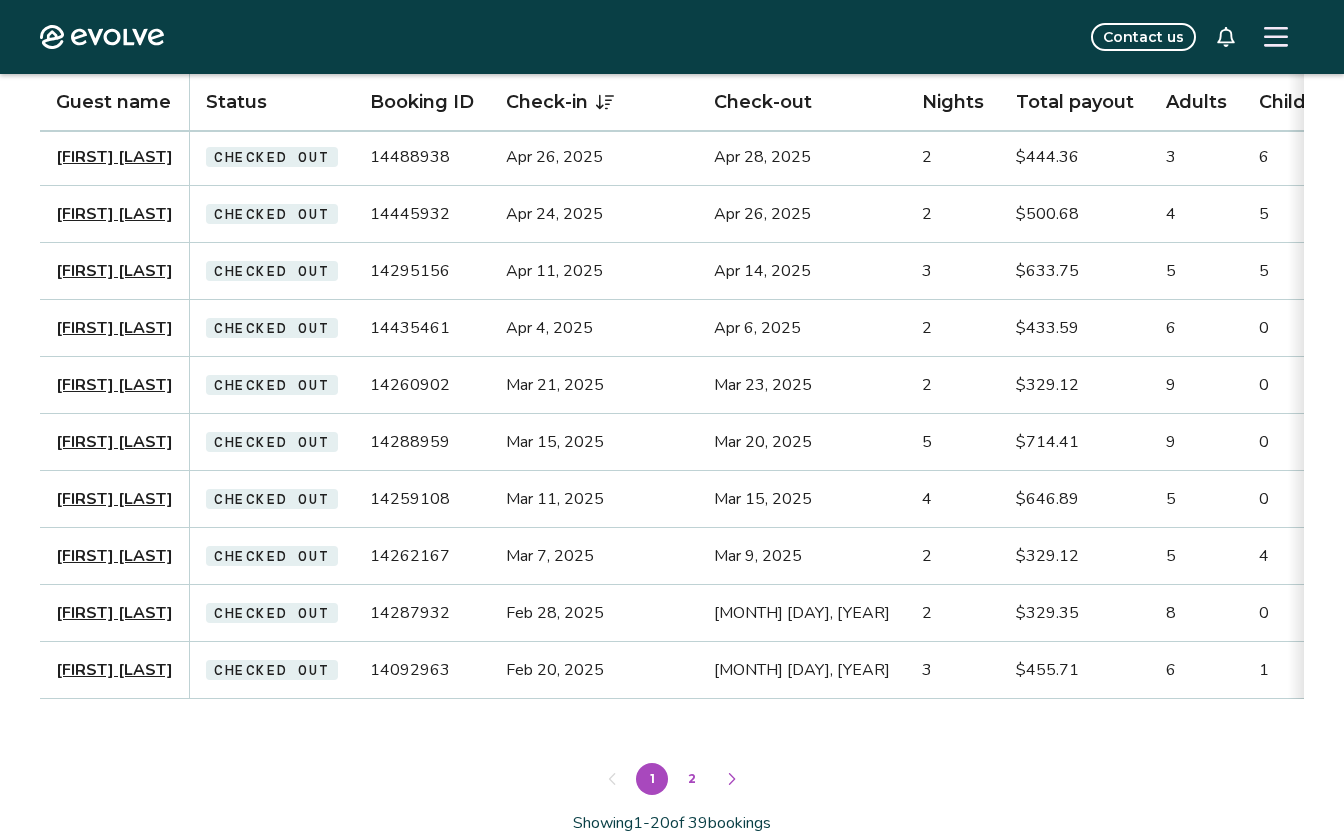 click on "2" at bounding box center [692, 779] 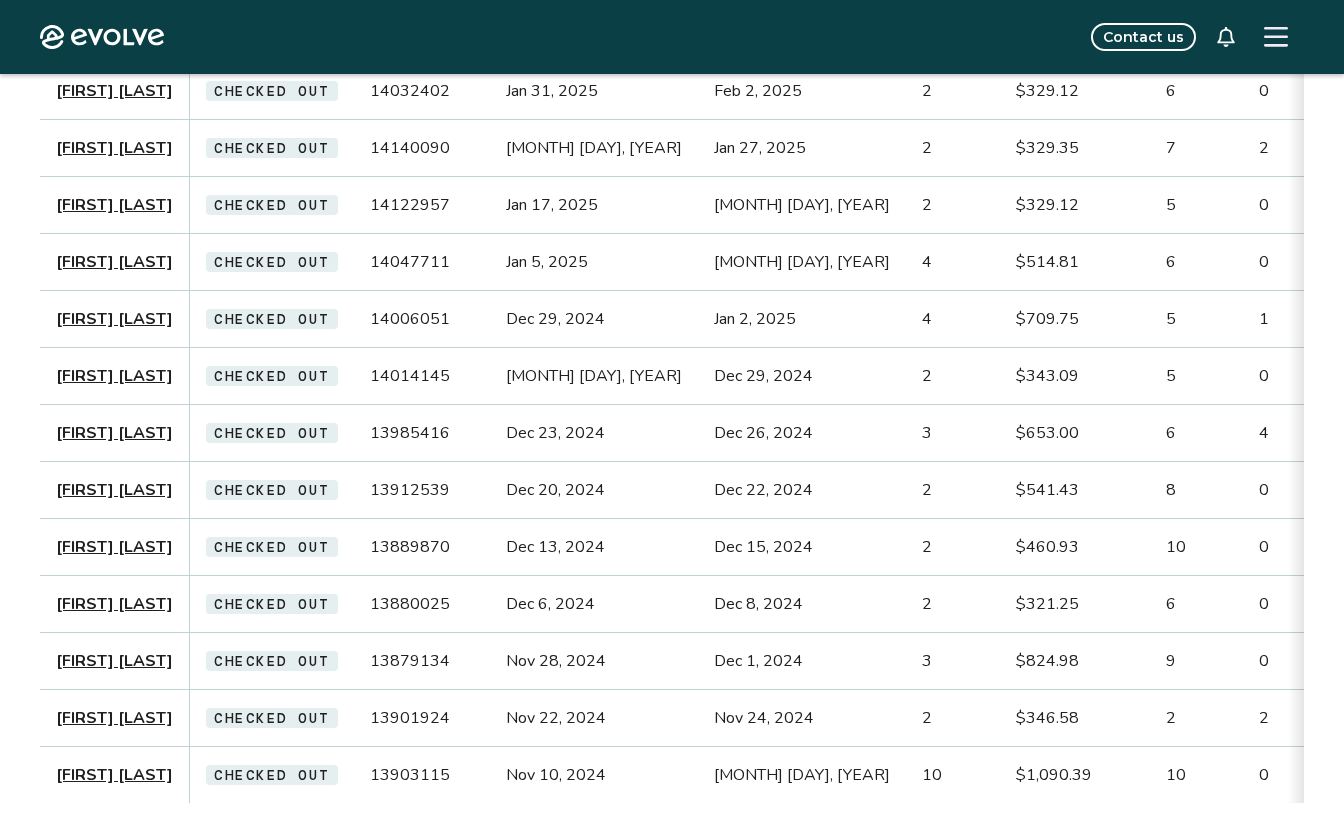 scroll, scrollTop: 904, scrollLeft: 0, axis: vertical 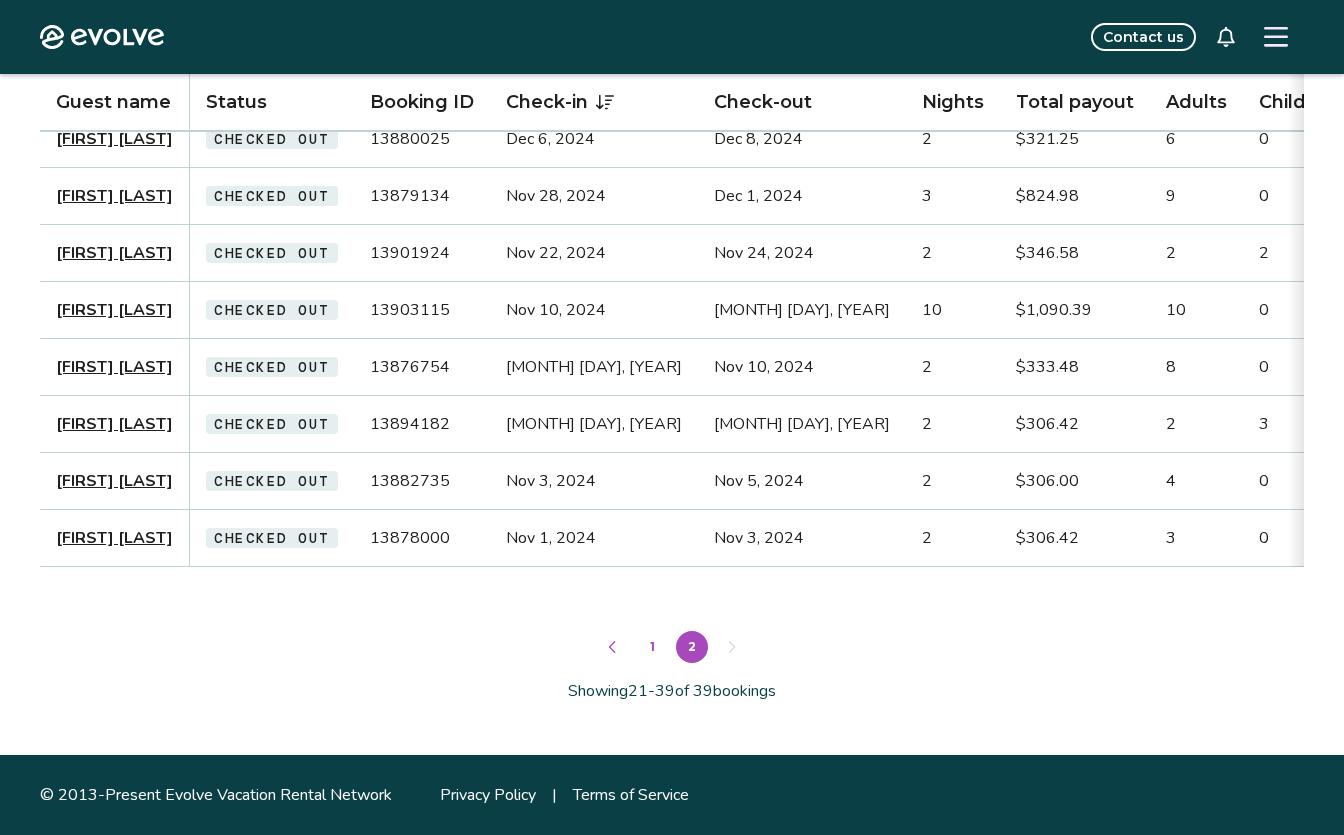 click on "1" at bounding box center [652, 647] 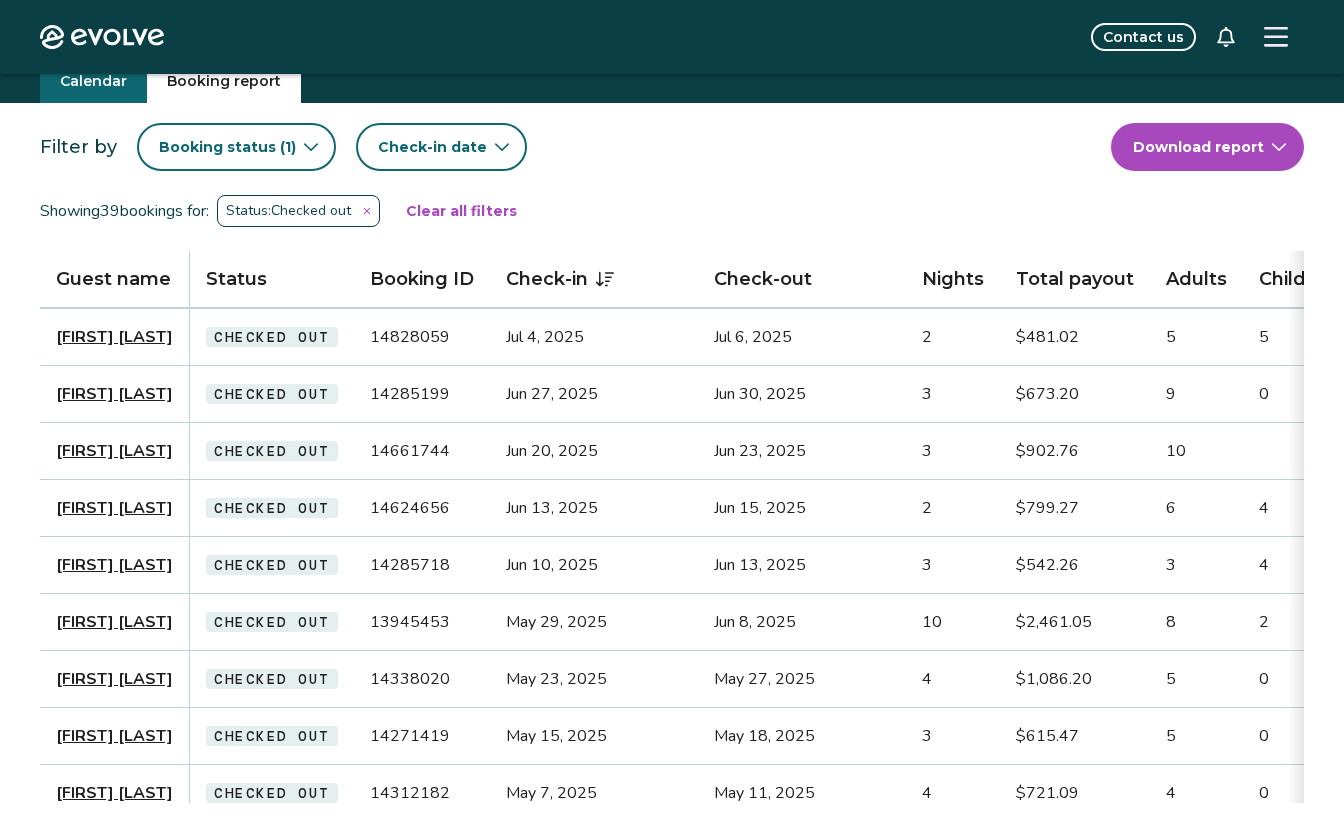 scroll, scrollTop: 69, scrollLeft: 0, axis: vertical 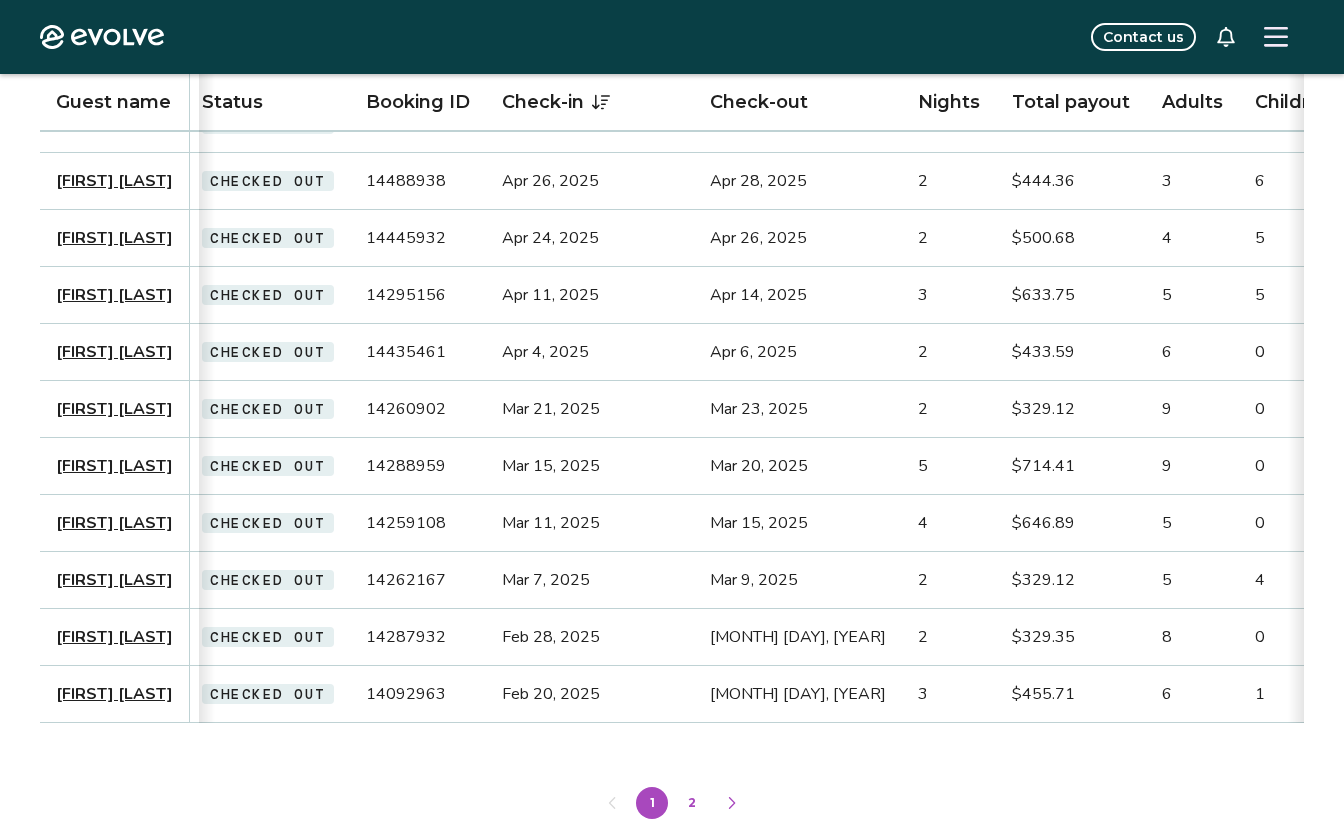 click on "2" at bounding box center [692, 803] 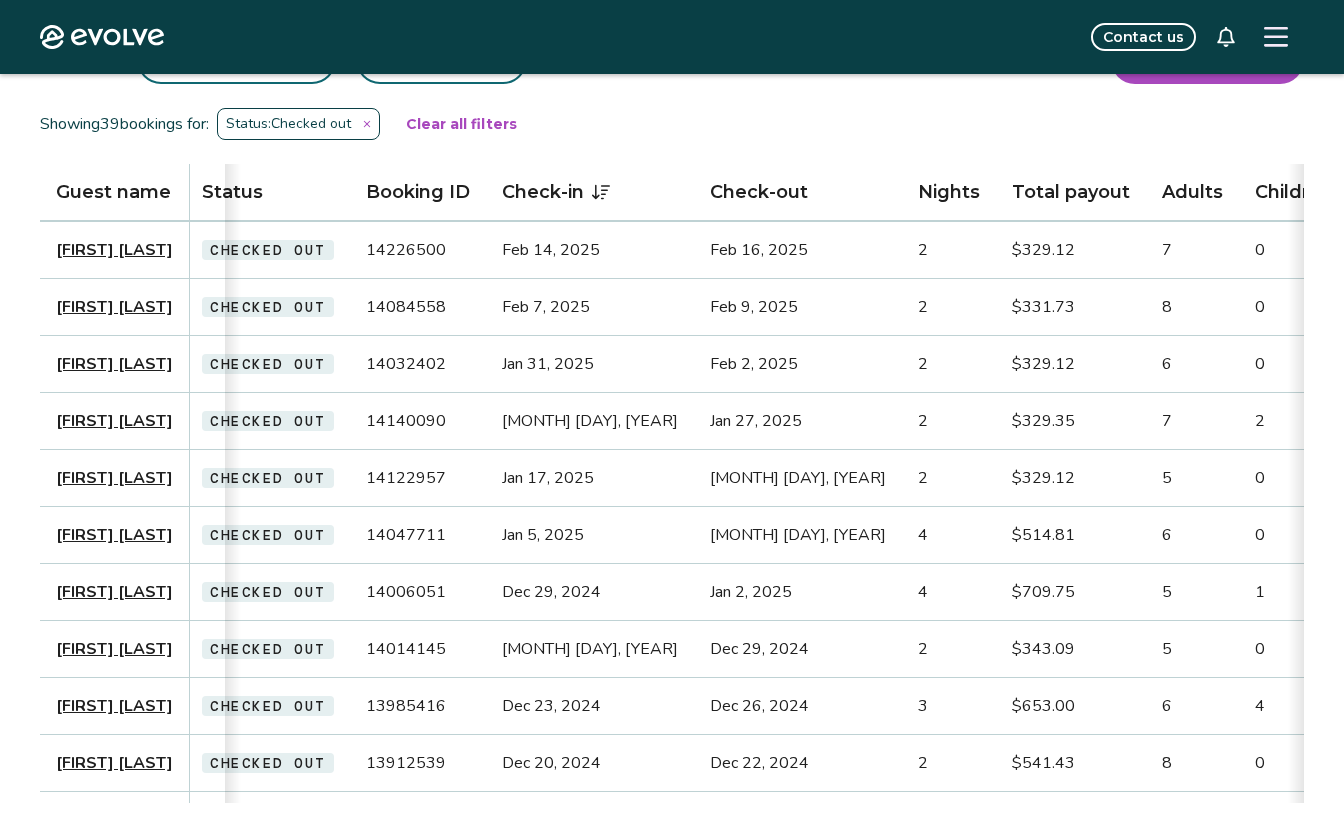 scroll, scrollTop: 169, scrollLeft: 0, axis: vertical 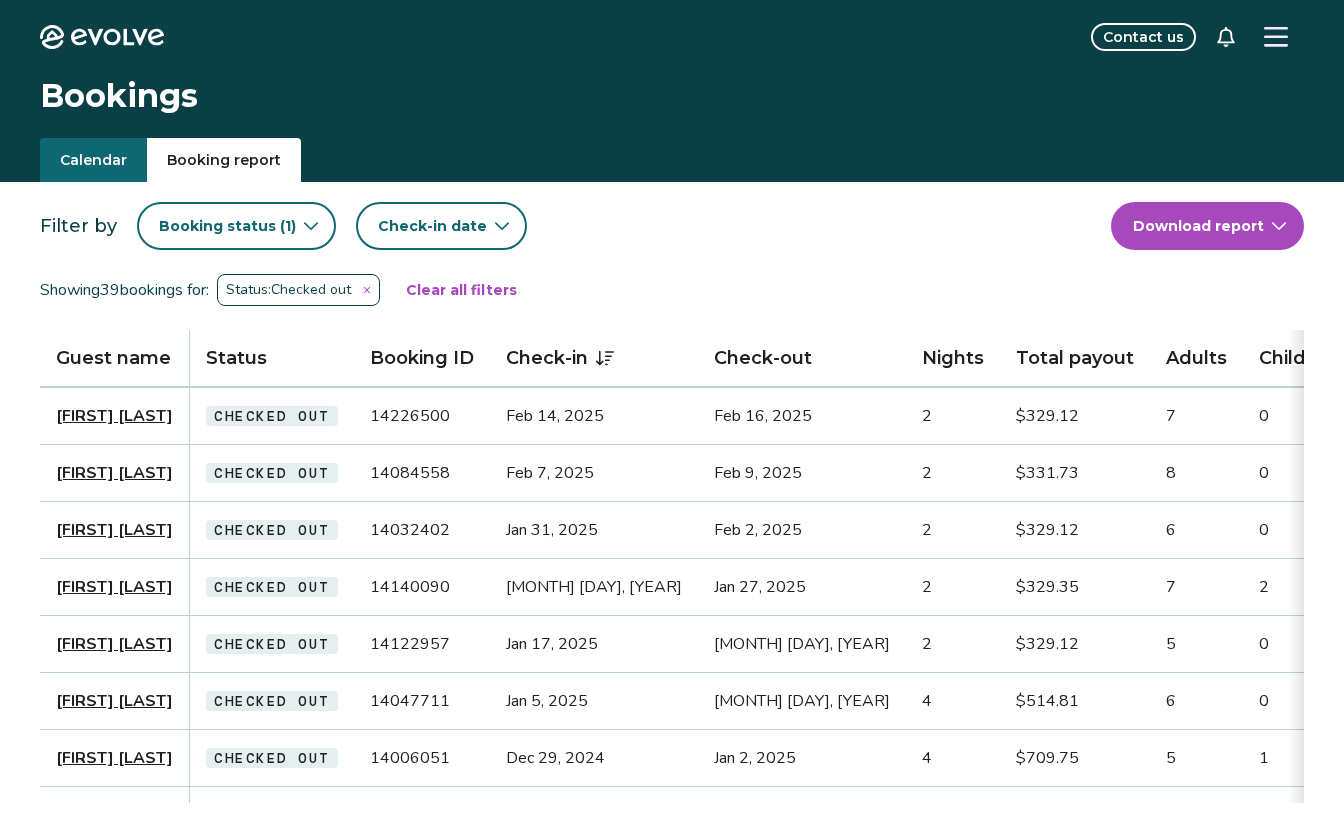 click on "( 1 )" at bounding box center (286, 226) 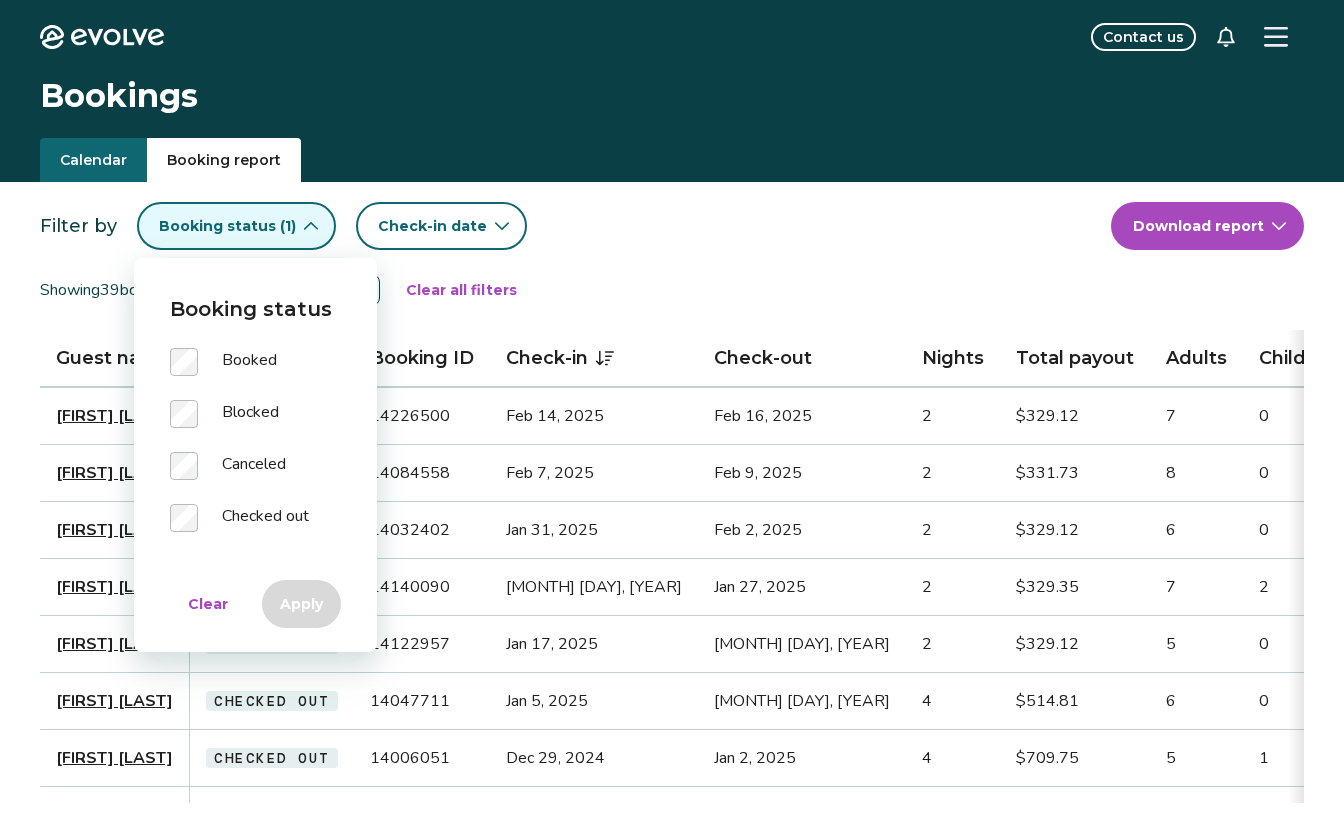 scroll, scrollTop: 1, scrollLeft: 0, axis: vertical 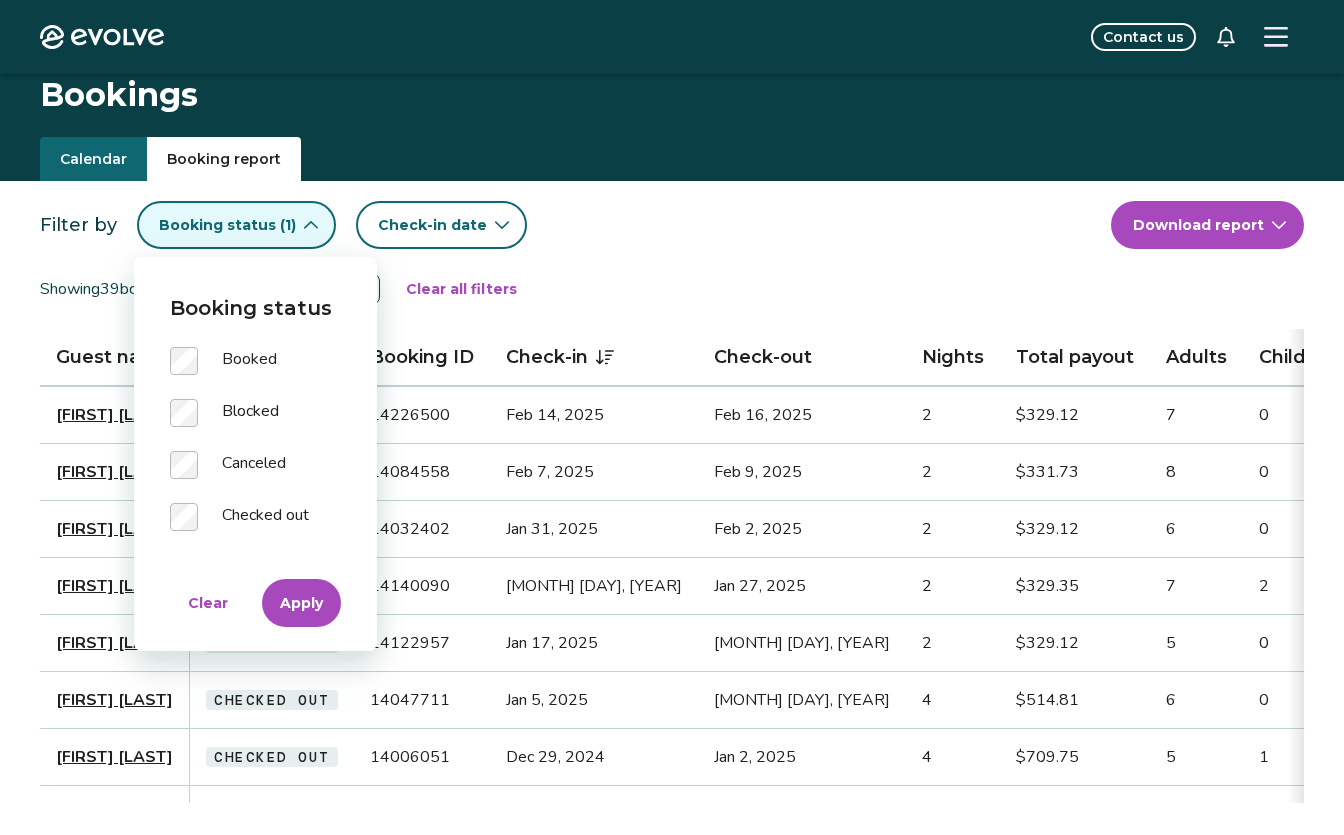click on "Apply" at bounding box center [301, 603] 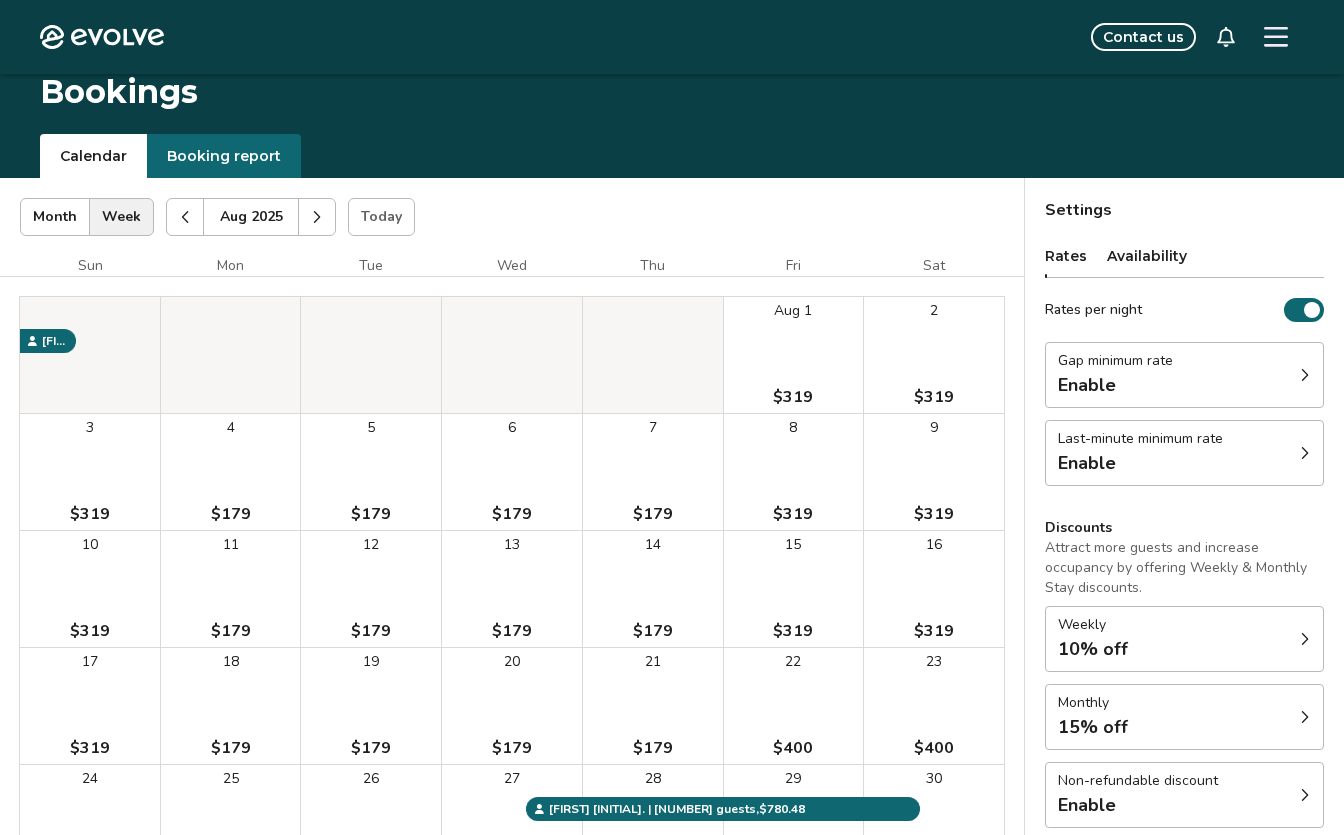 click on "Calendar" at bounding box center (93, 156) 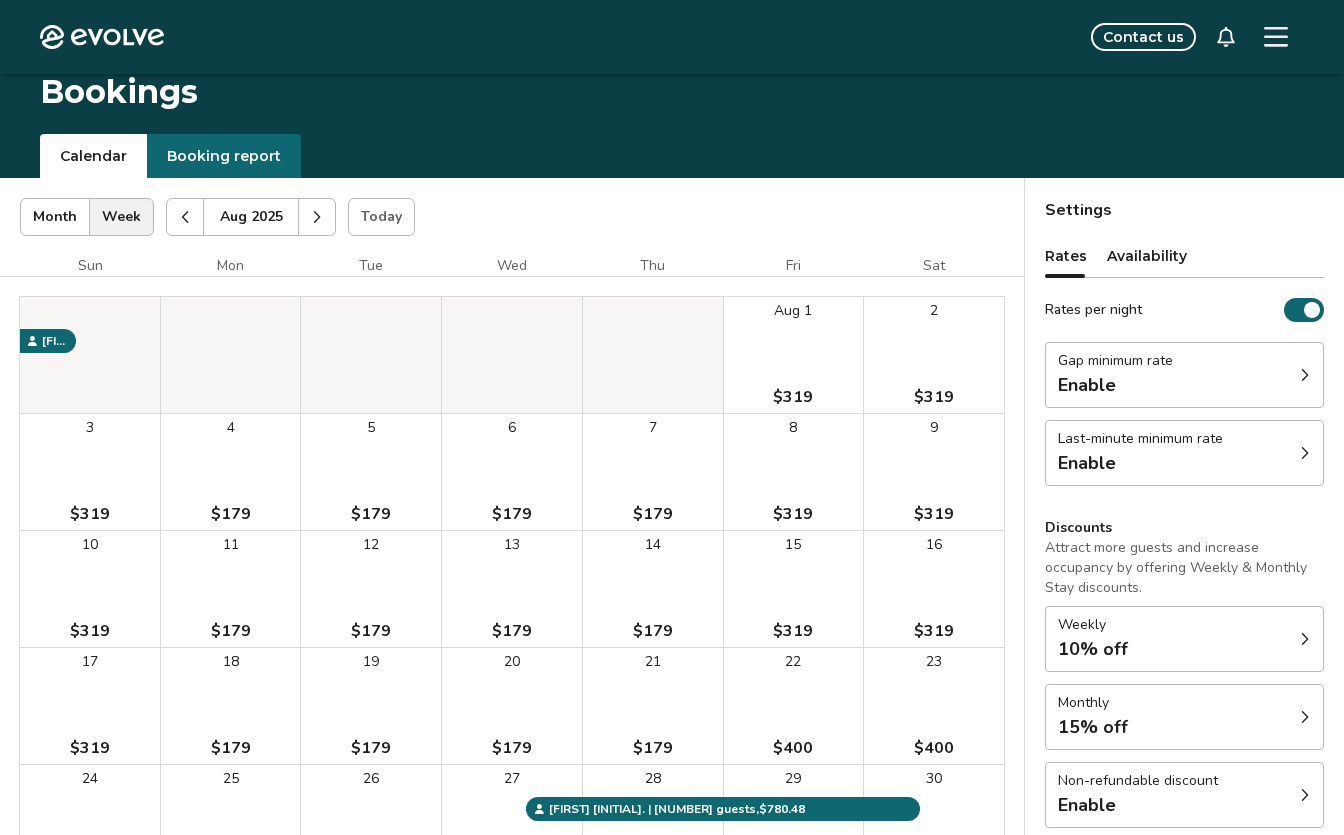 click 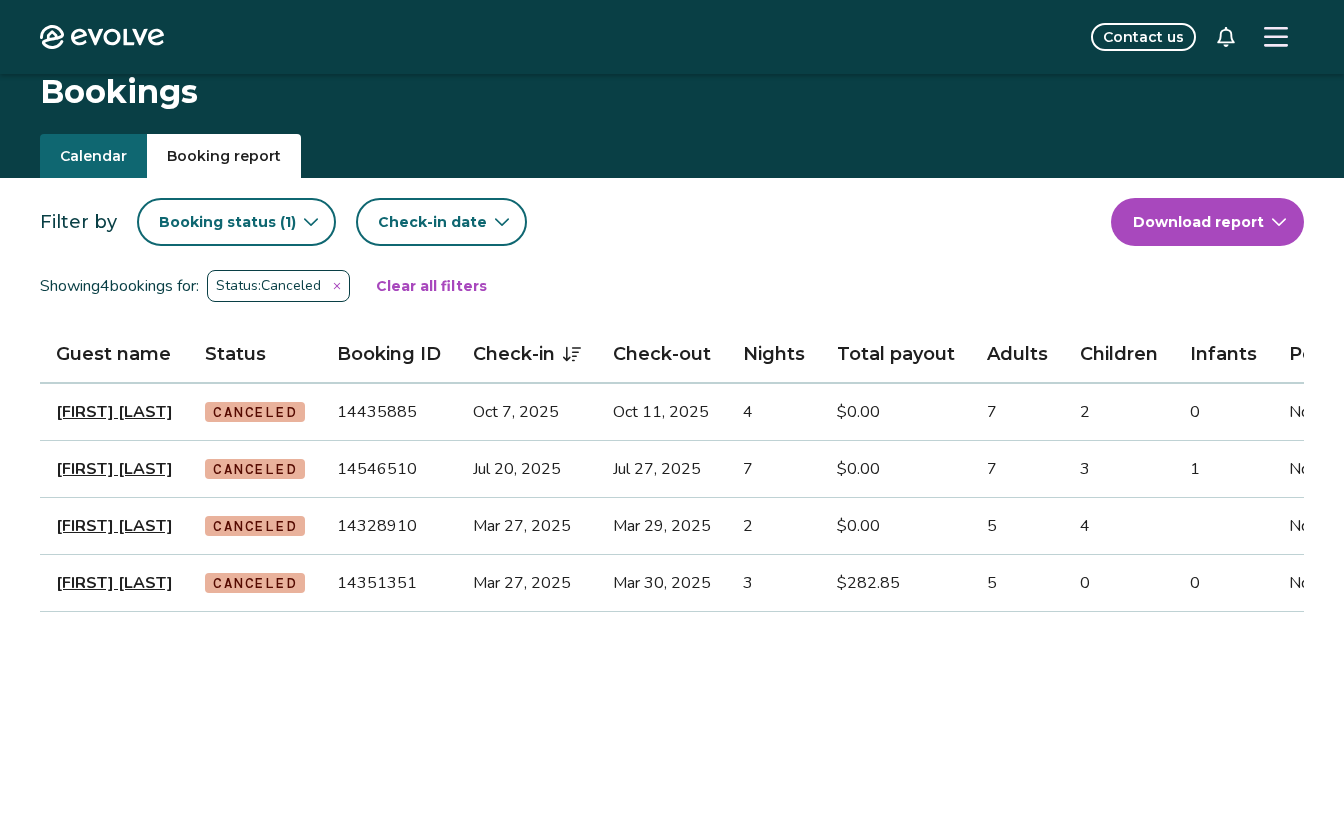 click on "Booking report" at bounding box center (224, 156) 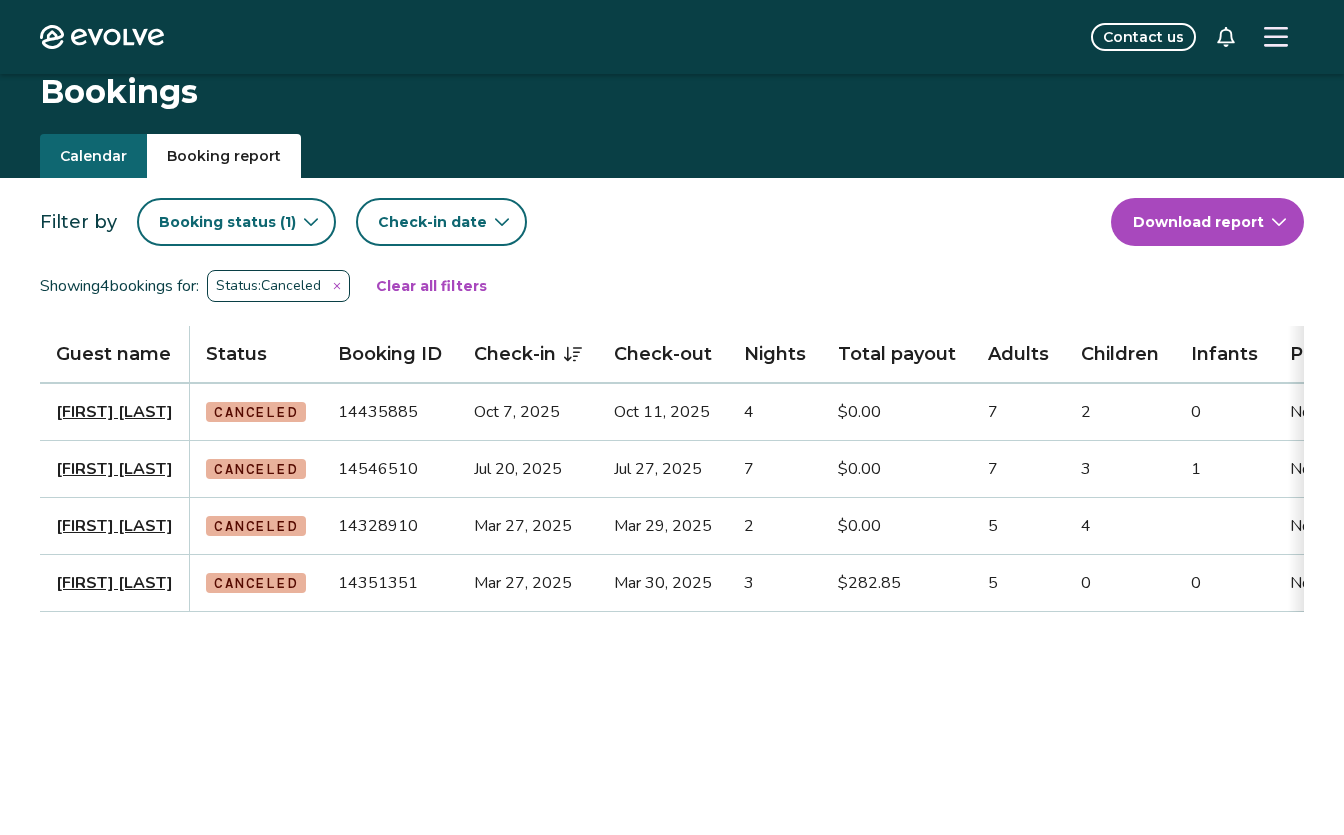 click on "Booking status ( 1 )" at bounding box center (227, 222) 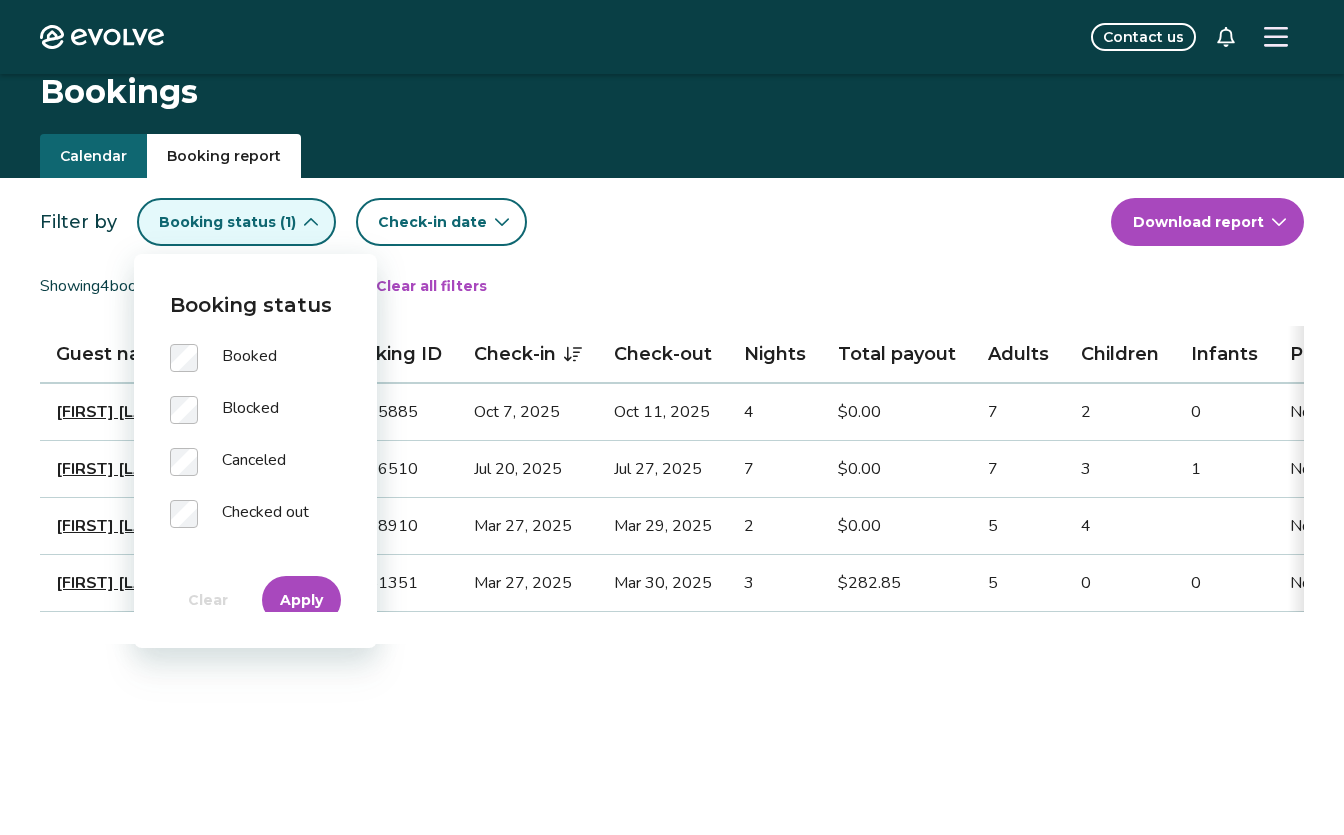 click on "Apply" at bounding box center [301, 600] 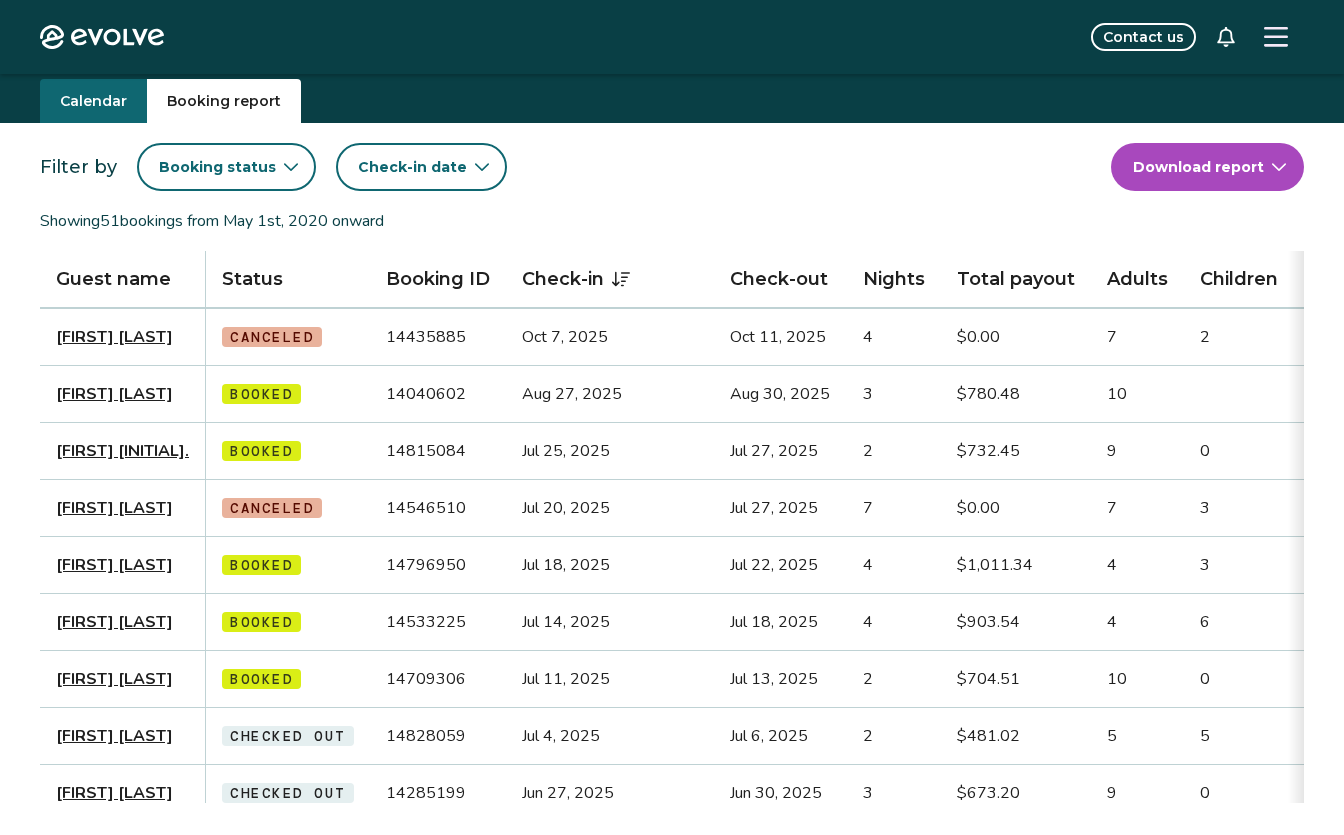 scroll, scrollTop: 61, scrollLeft: 0, axis: vertical 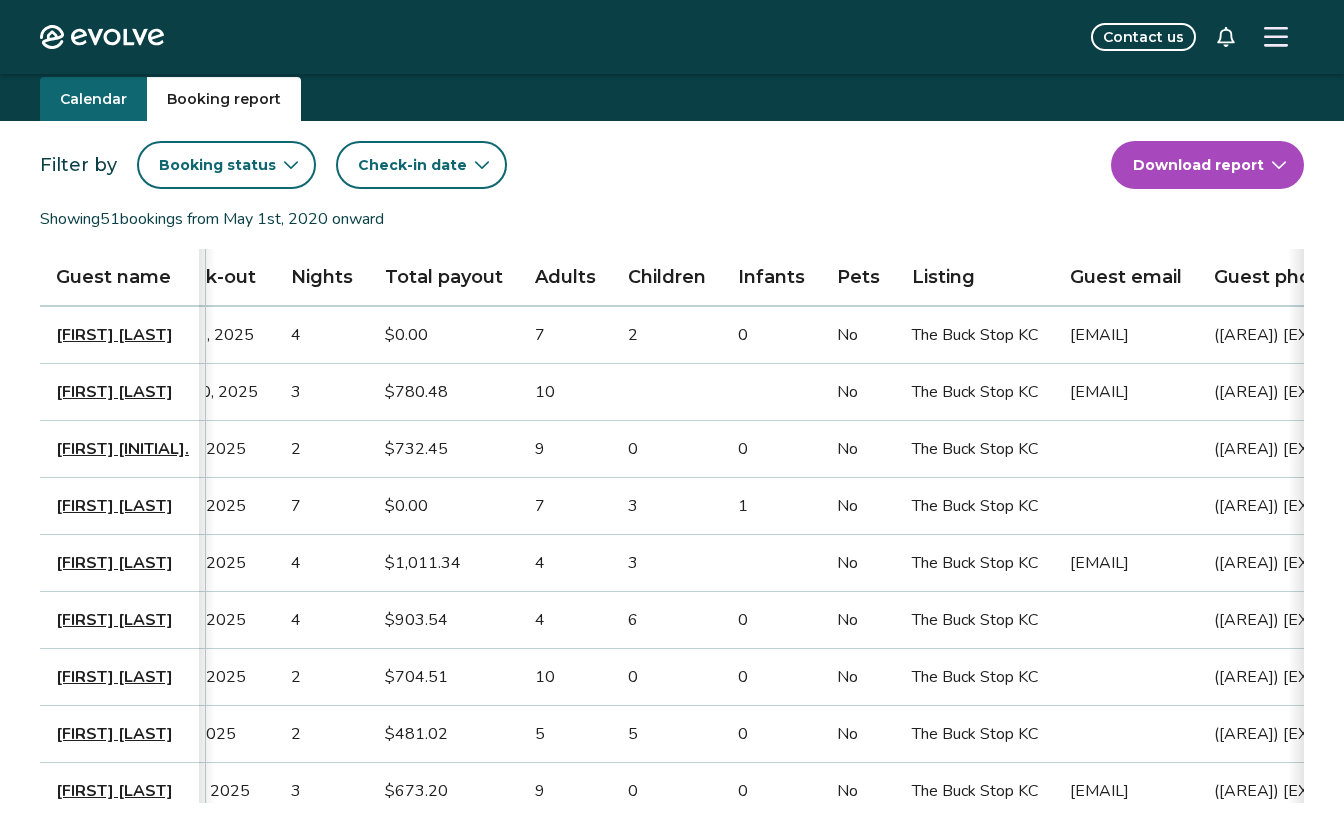click on "Calendar" at bounding box center (93, 99) 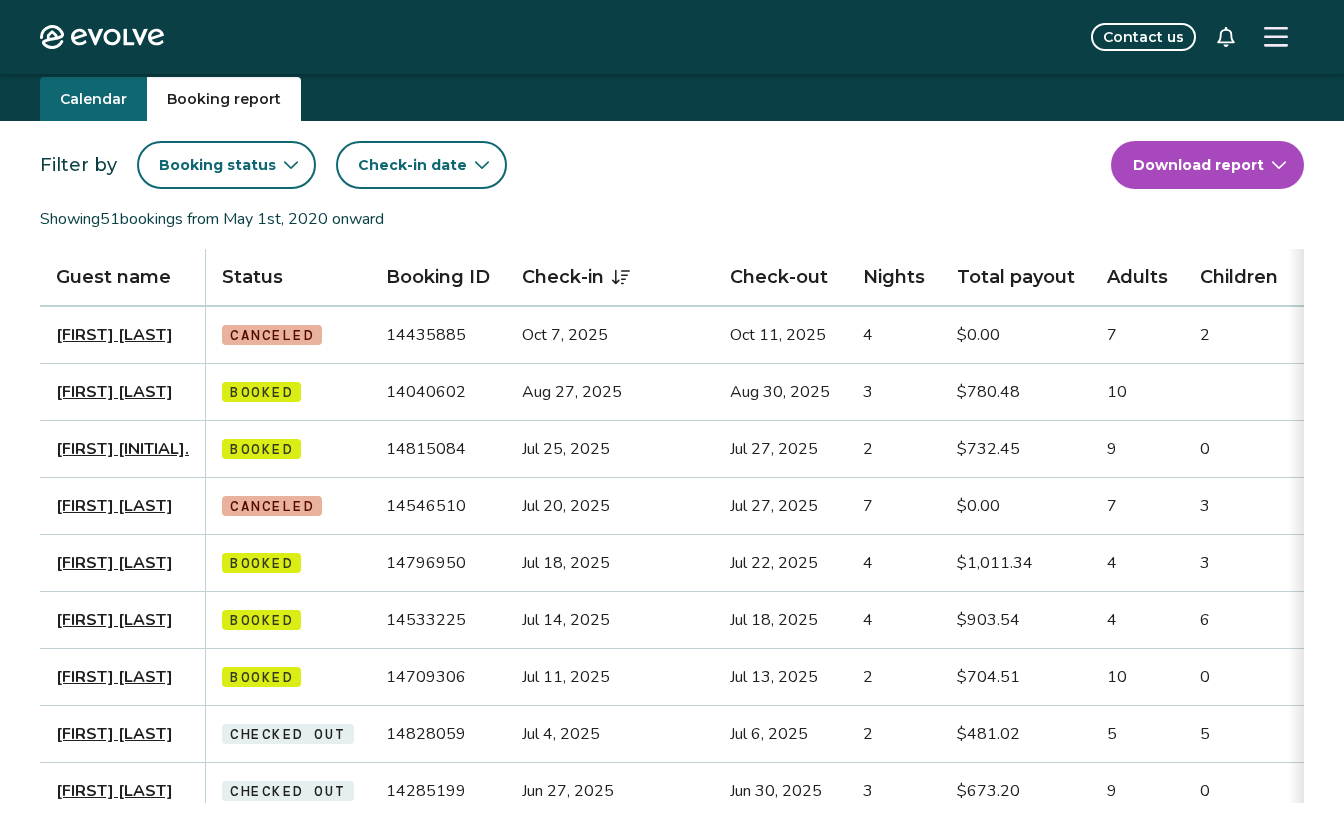 click on "Booking report" at bounding box center (224, 99) 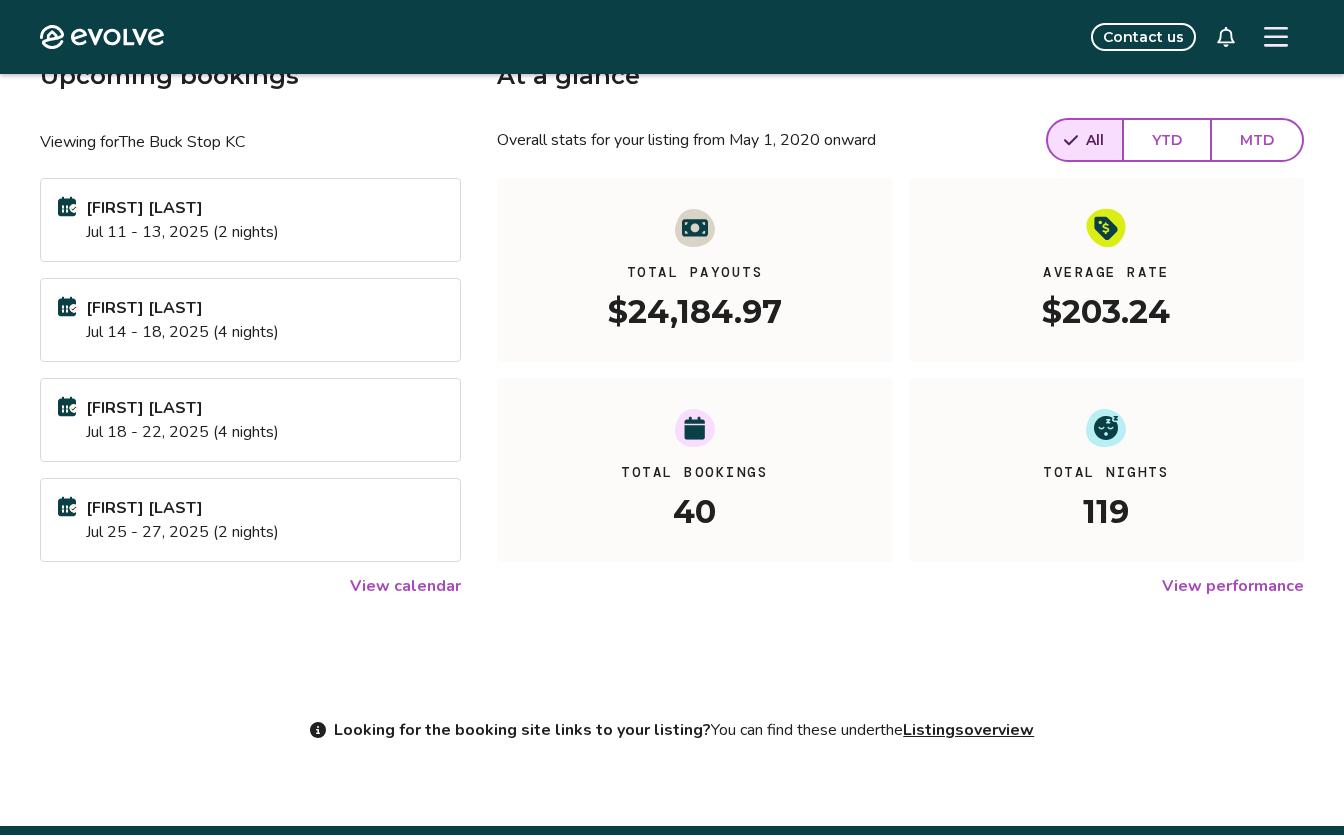 scroll, scrollTop: 150, scrollLeft: 0, axis: vertical 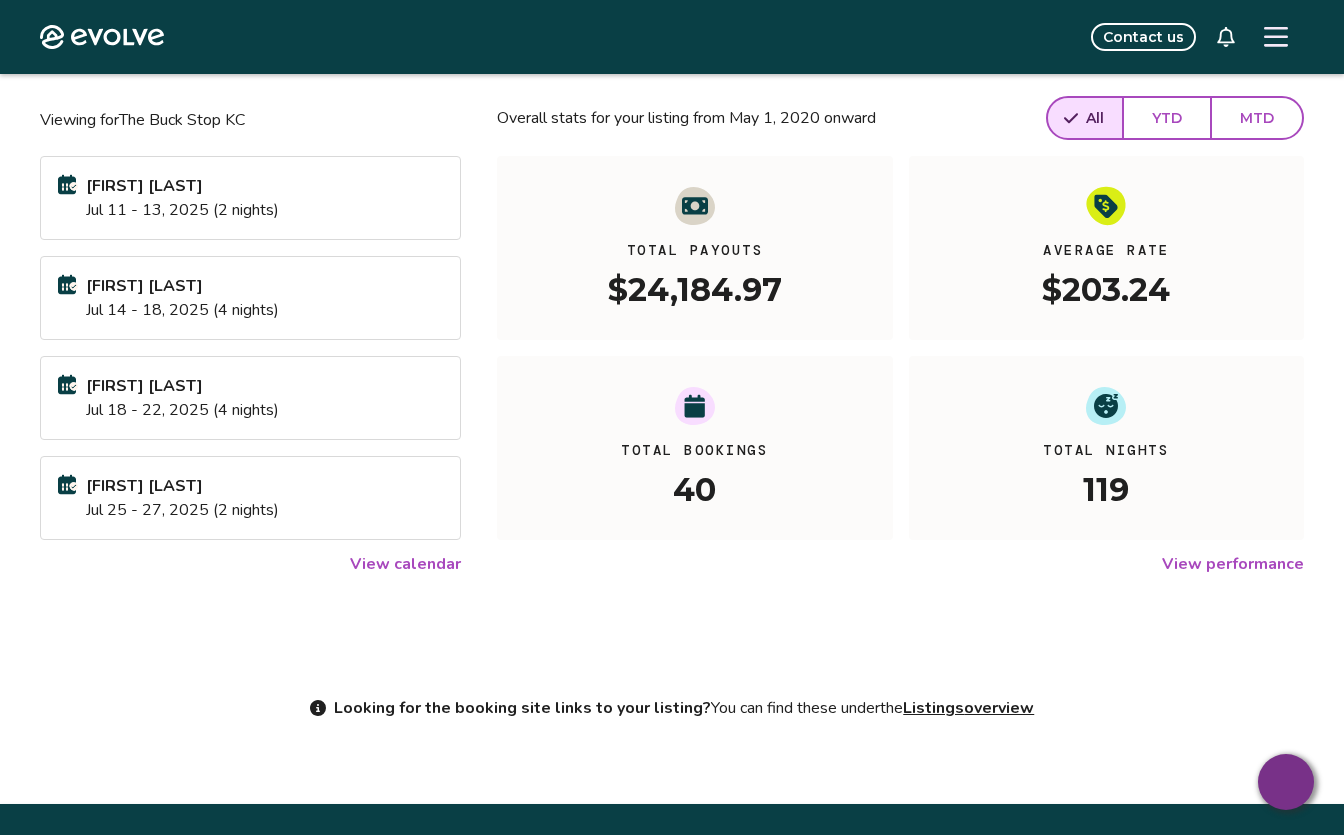 click 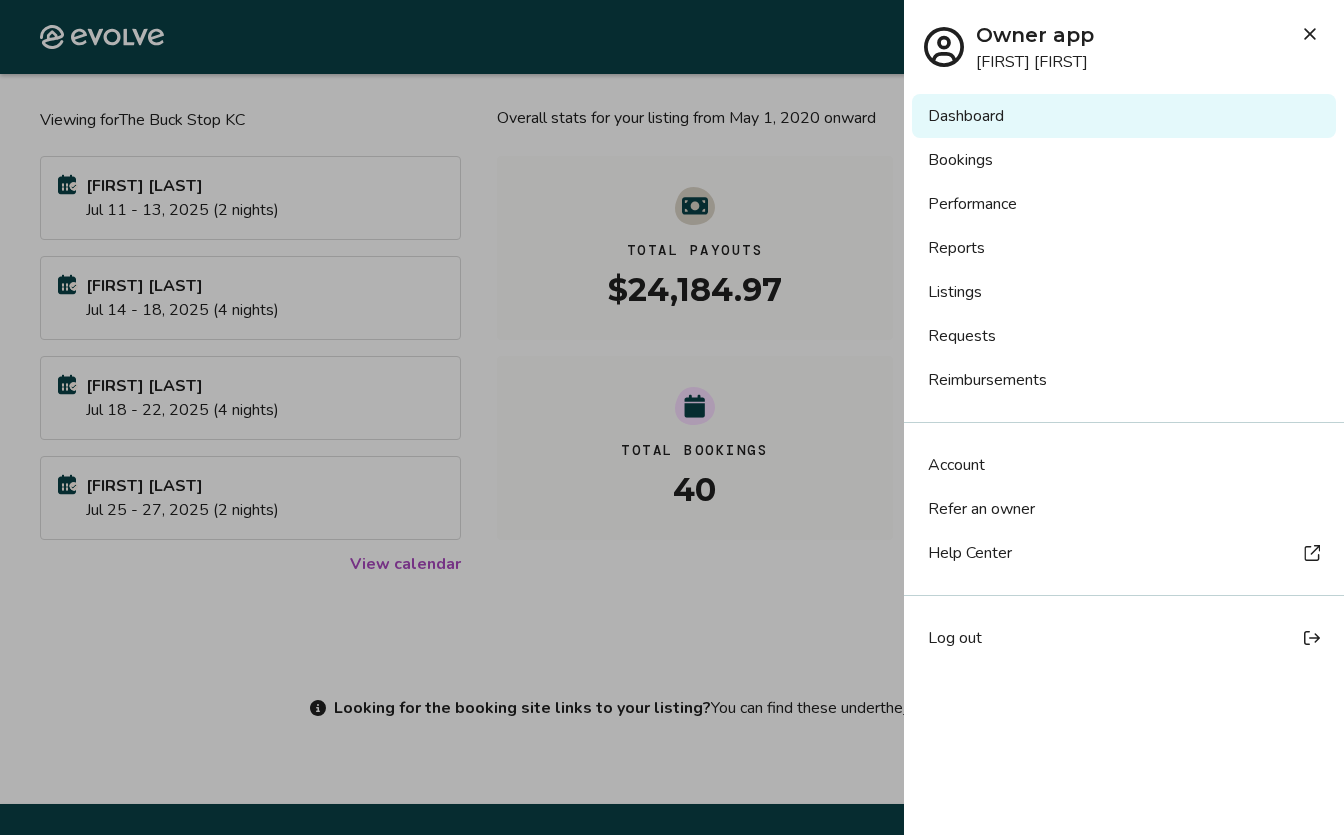 click on "Performance" at bounding box center [1124, 204] 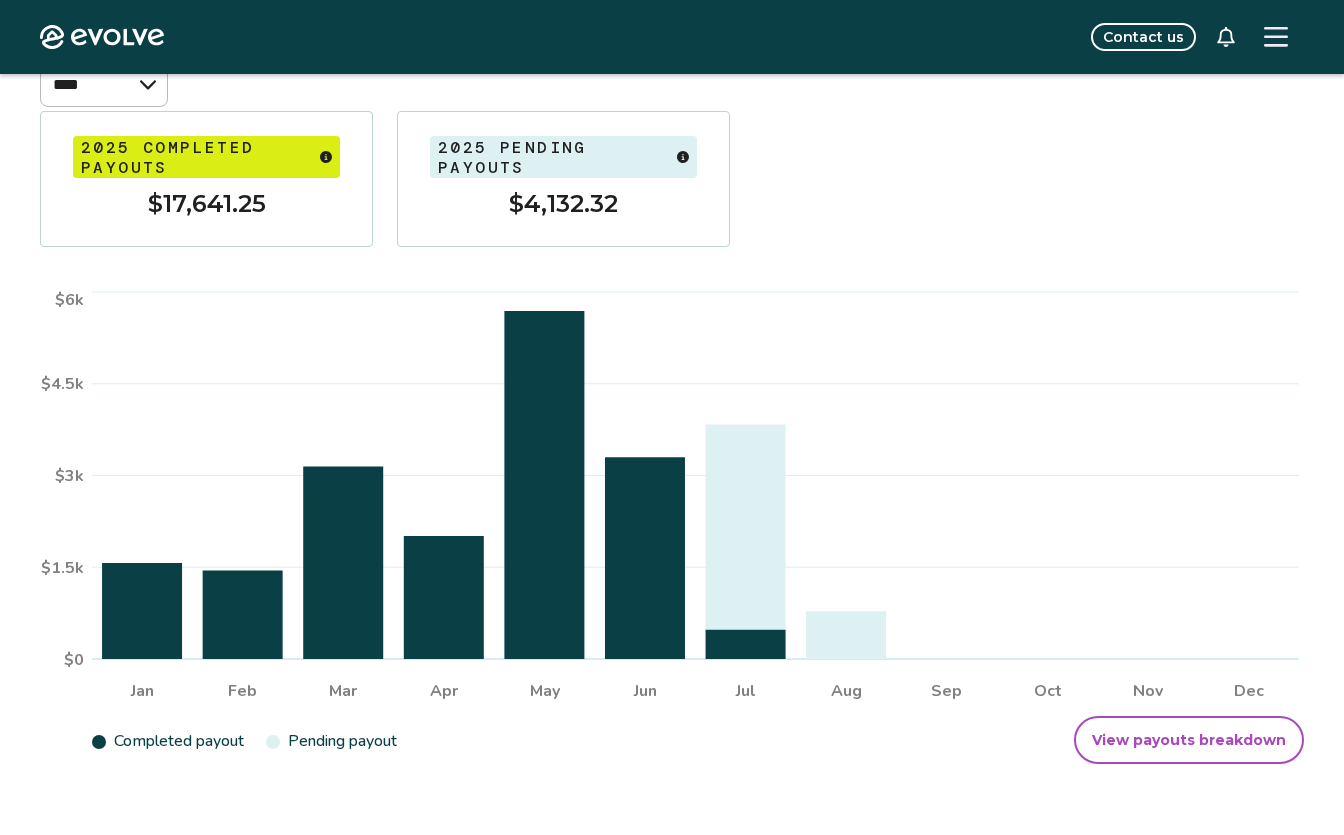 scroll, scrollTop: 232, scrollLeft: 0, axis: vertical 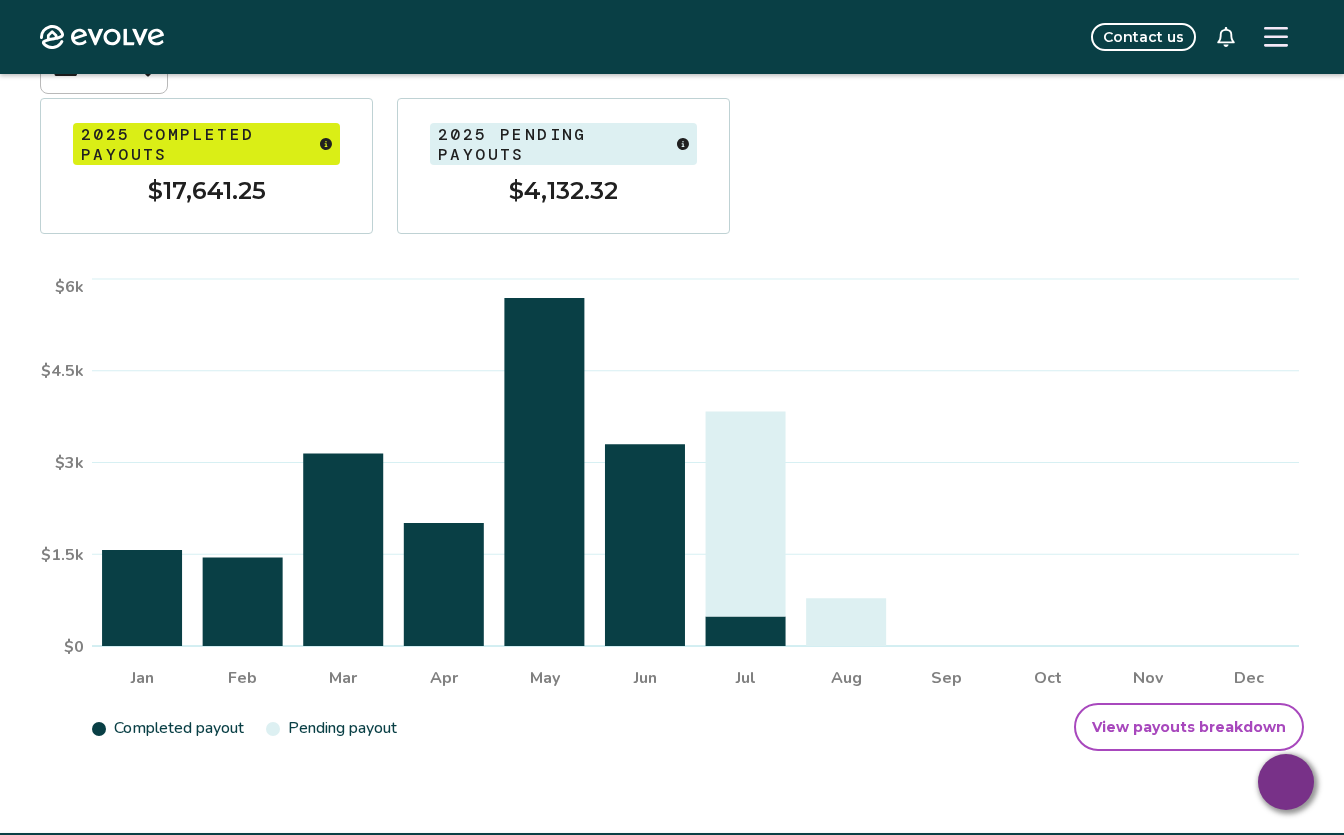 click 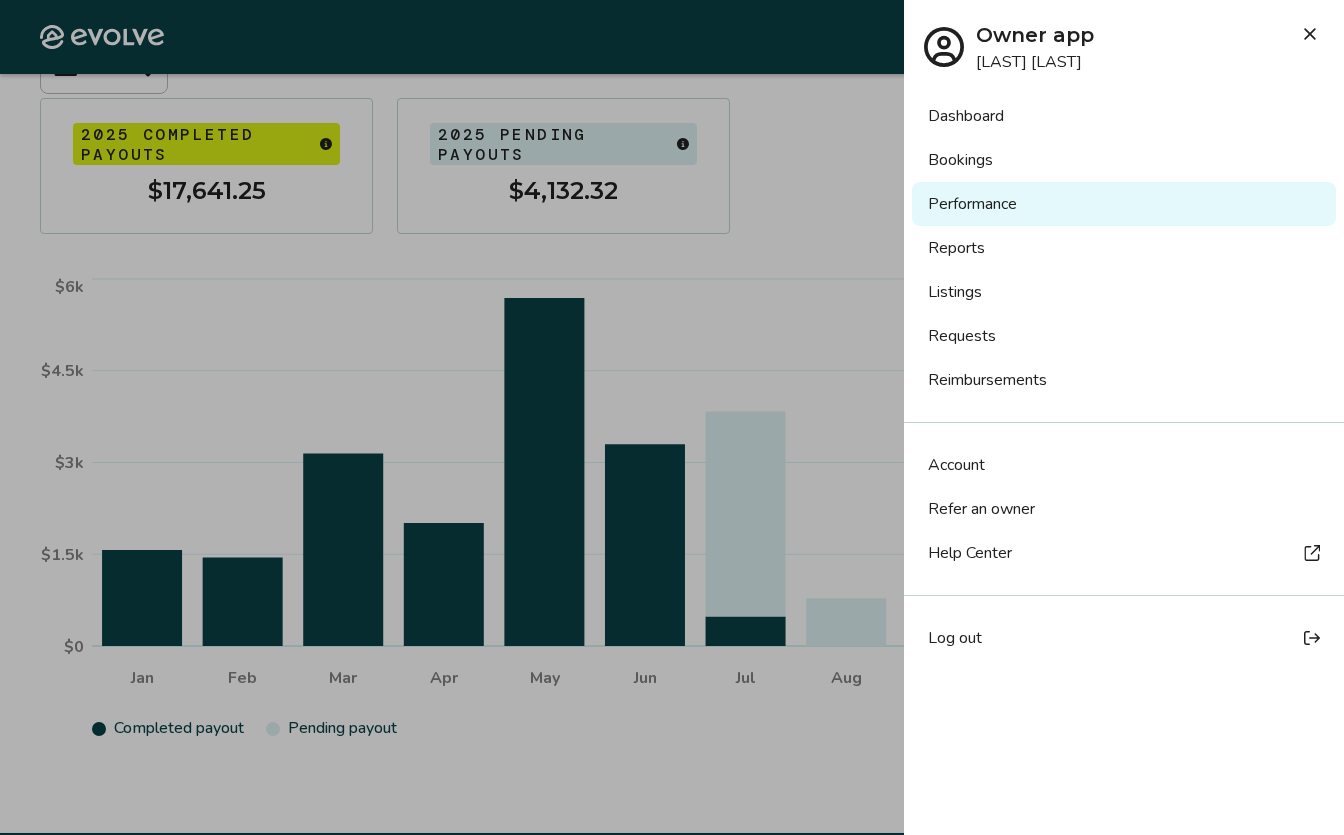 click on "Bookings" at bounding box center [1124, 160] 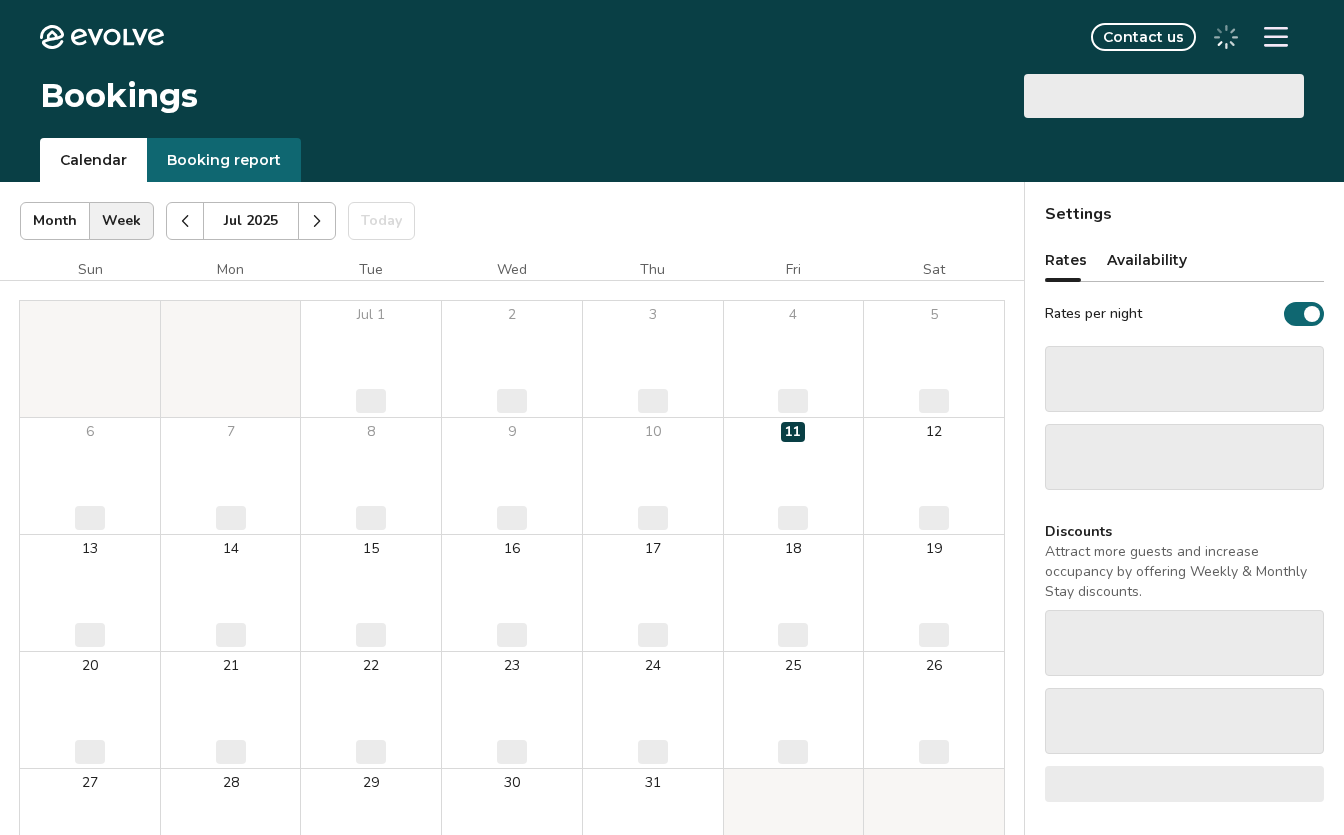 scroll, scrollTop: 0, scrollLeft: 0, axis: both 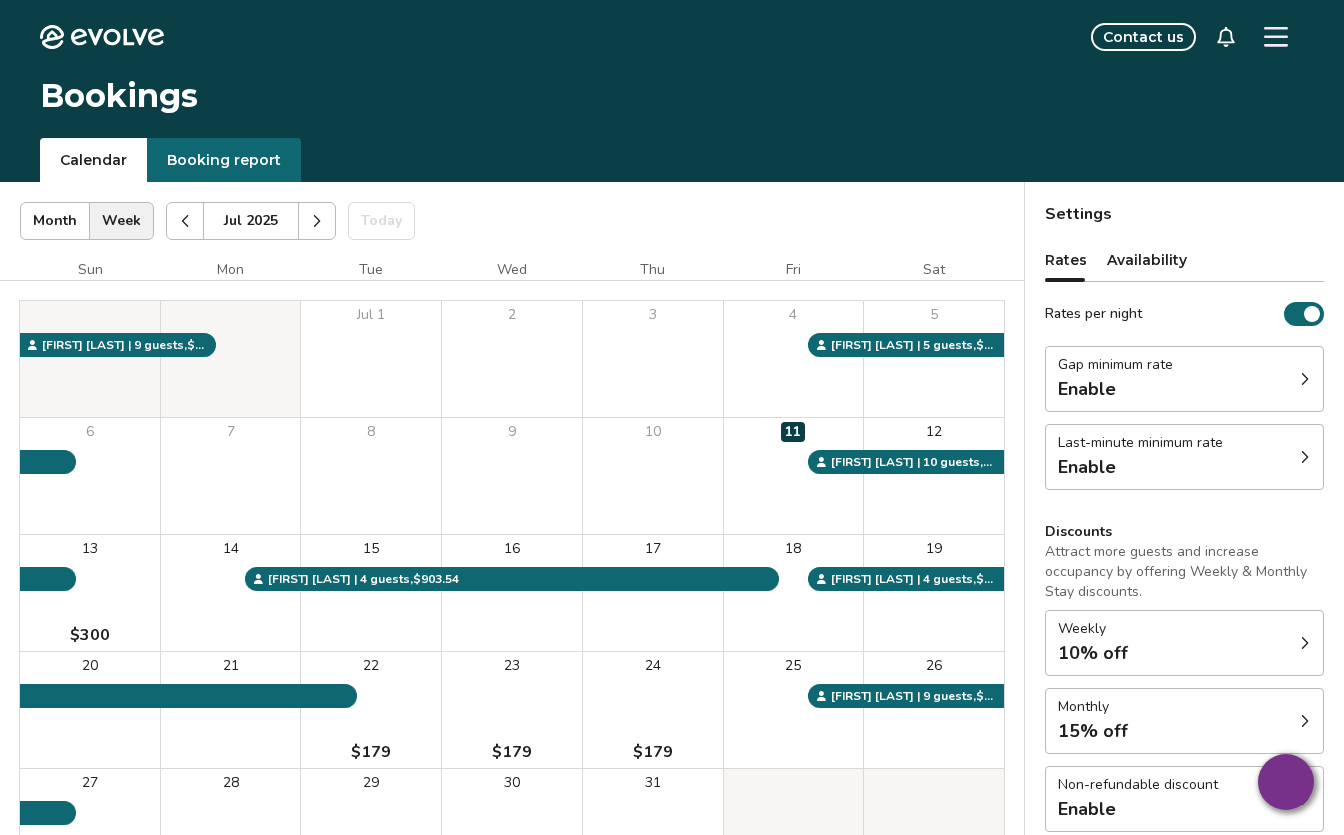 click 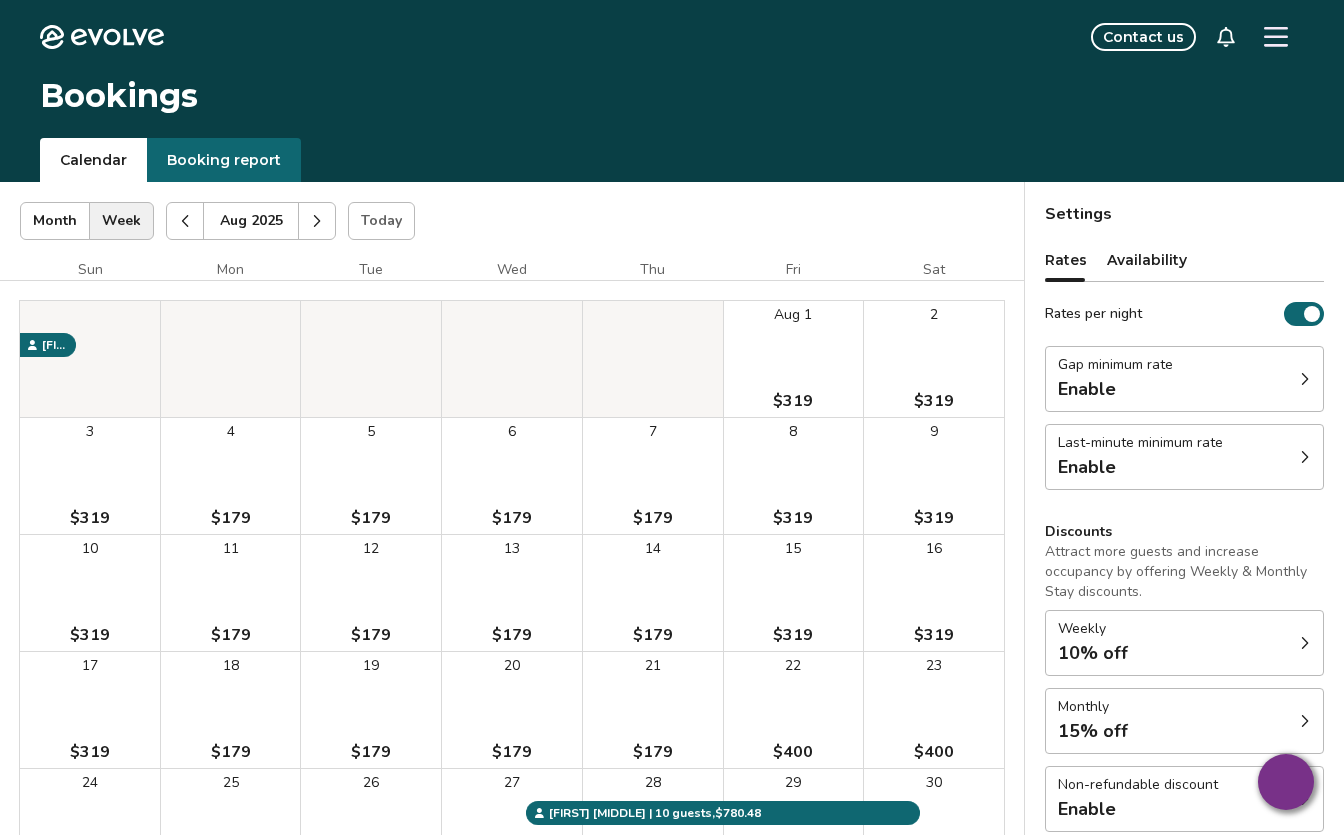 scroll, scrollTop: 2, scrollLeft: 0, axis: vertical 